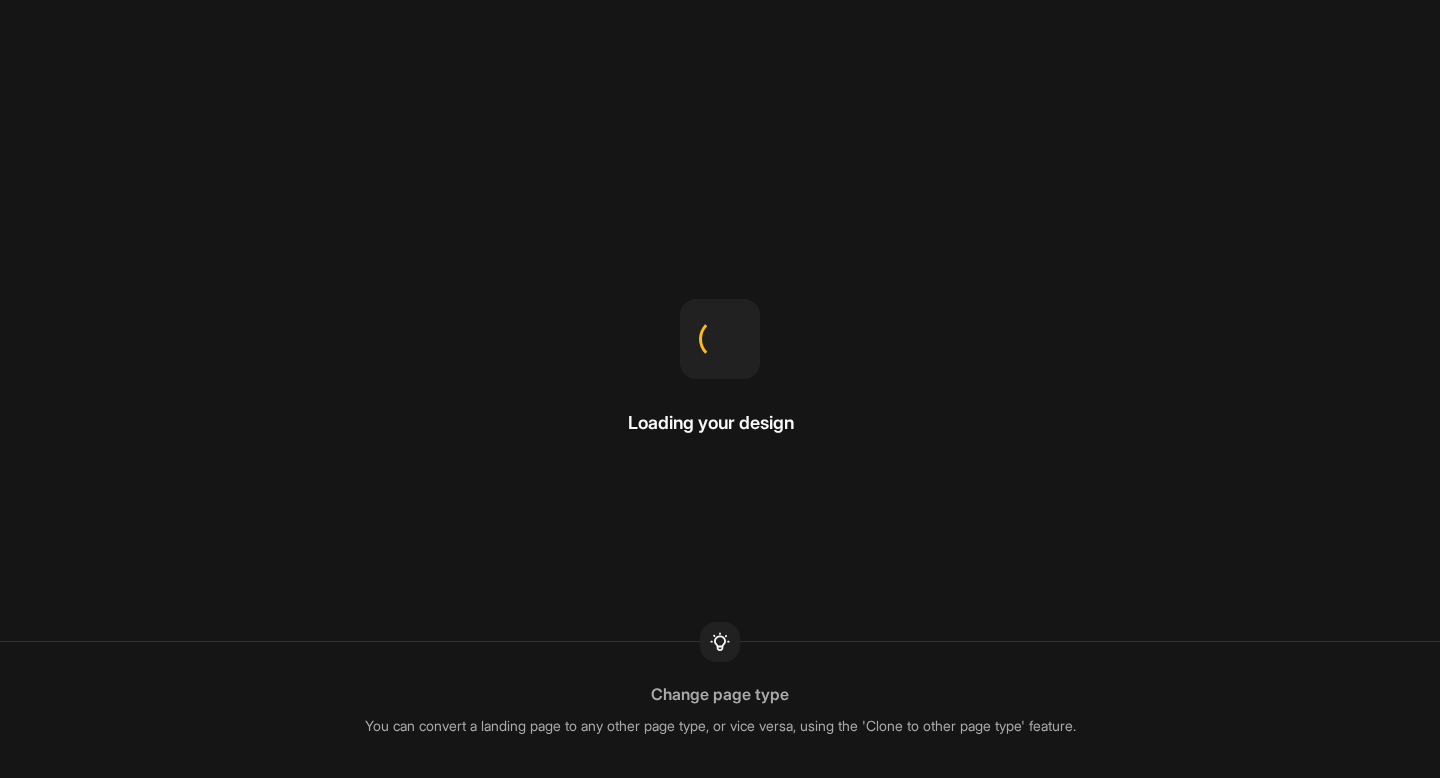 scroll, scrollTop: 0, scrollLeft: 0, axis: both 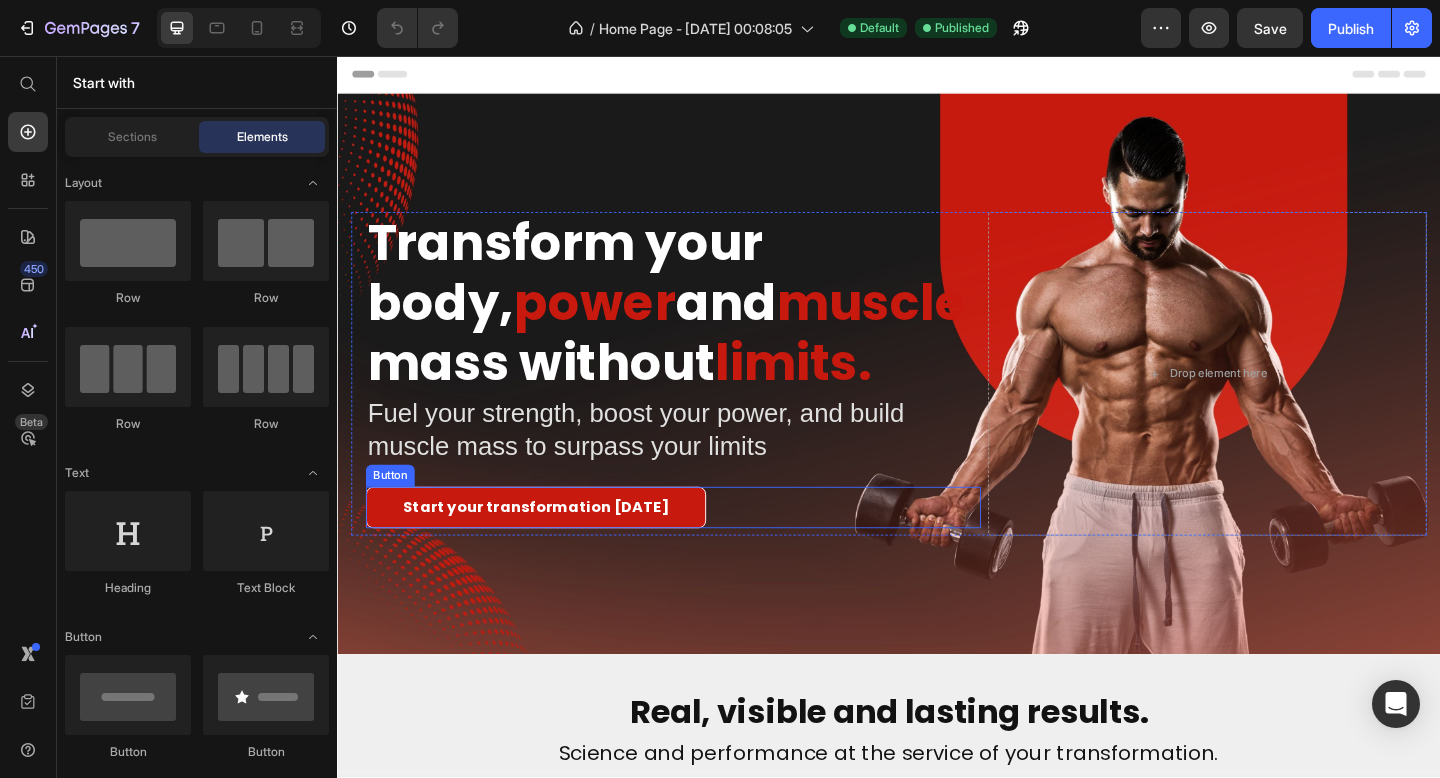 click on "Start your transformation [DATE]" at bounding box center [553, 547] 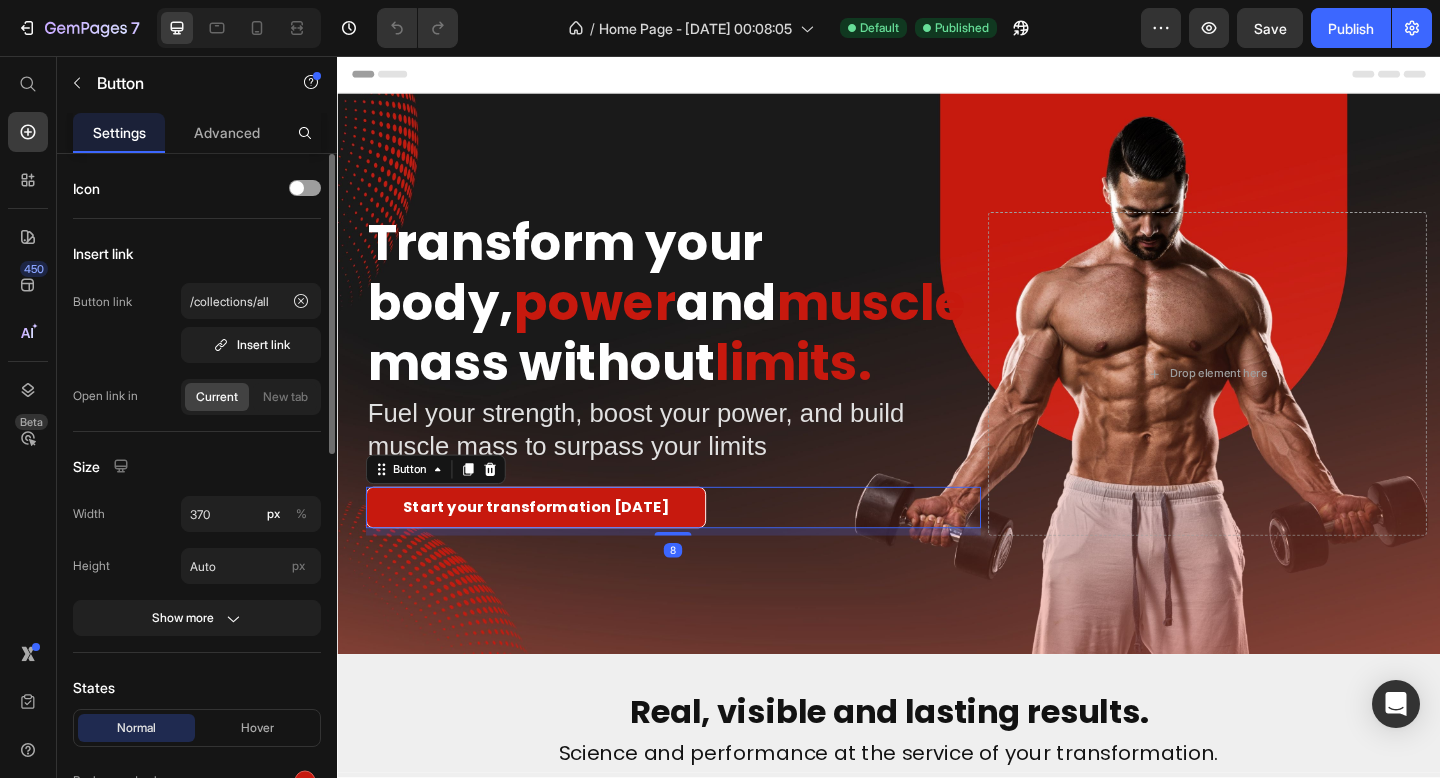 click on "/collections/all  Insert link" at bounding box center [251, 323] 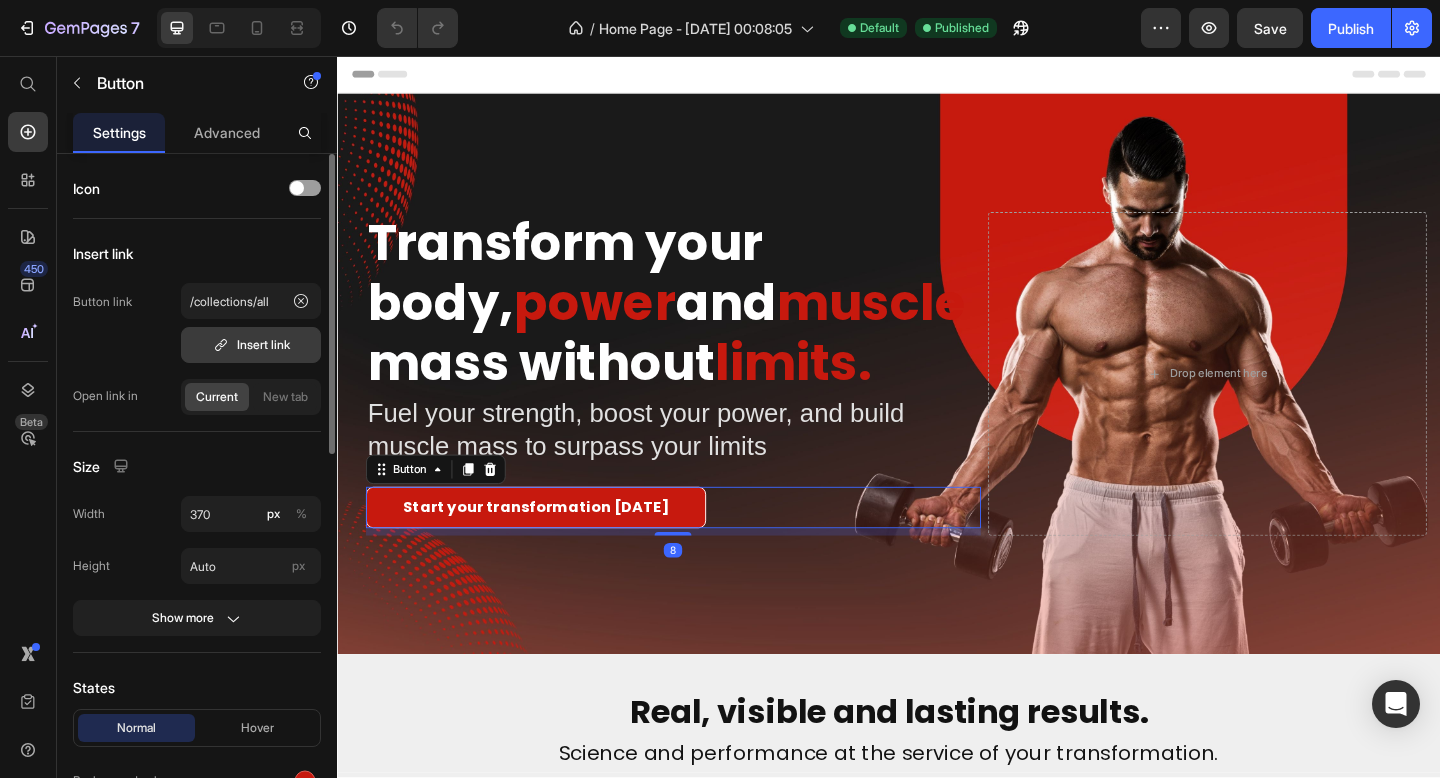 click on "Insert link" at bounding box center (251, 345) 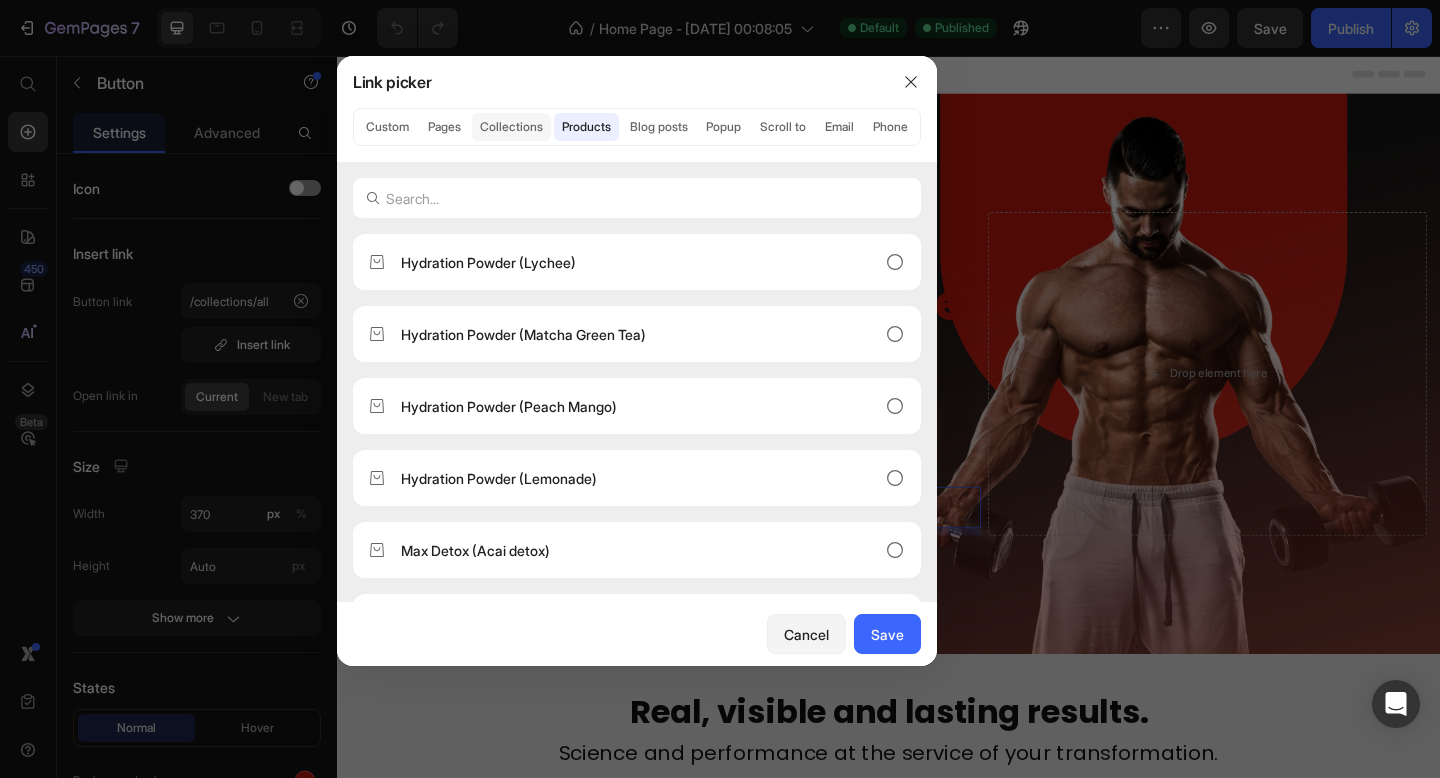 click on "Collections" 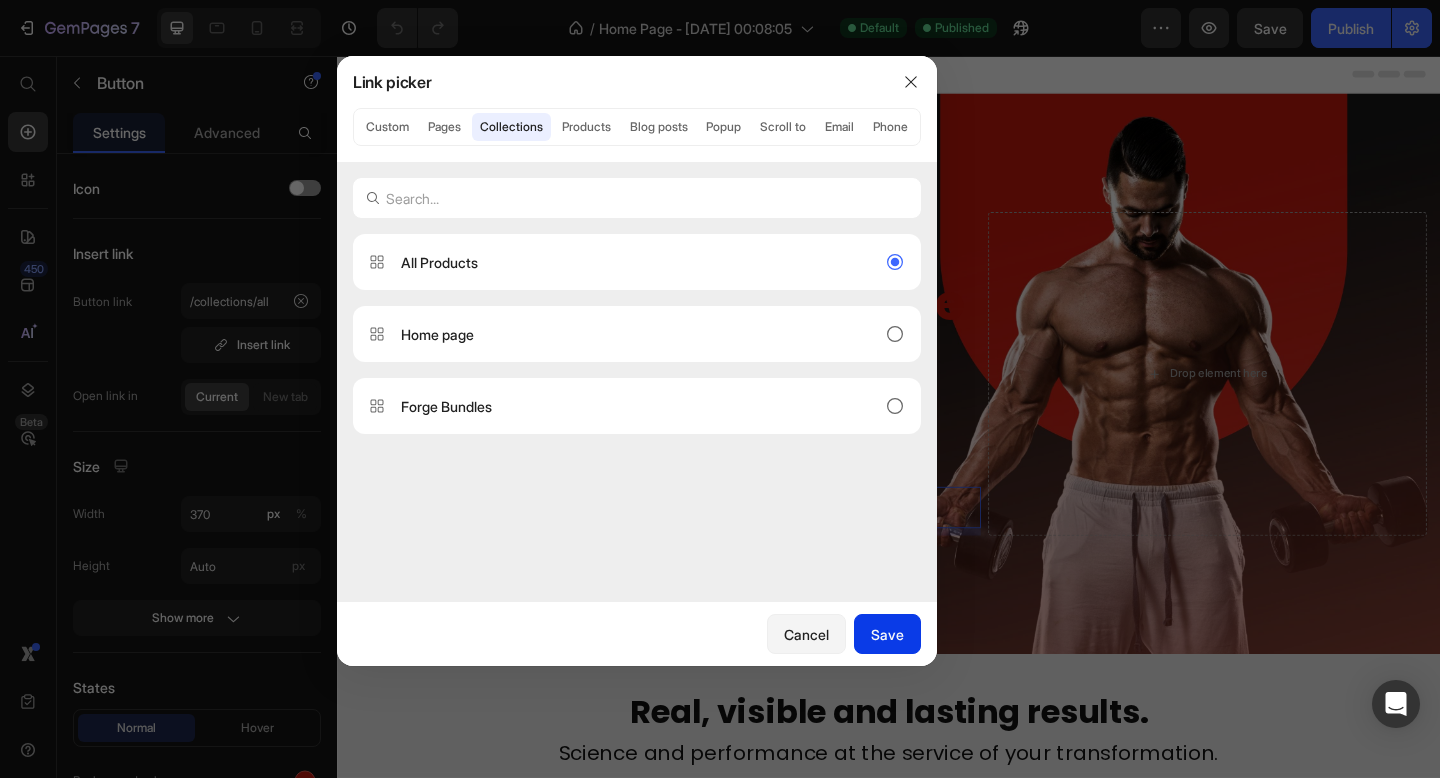 click on "Save" at bounding box center [887, 634] 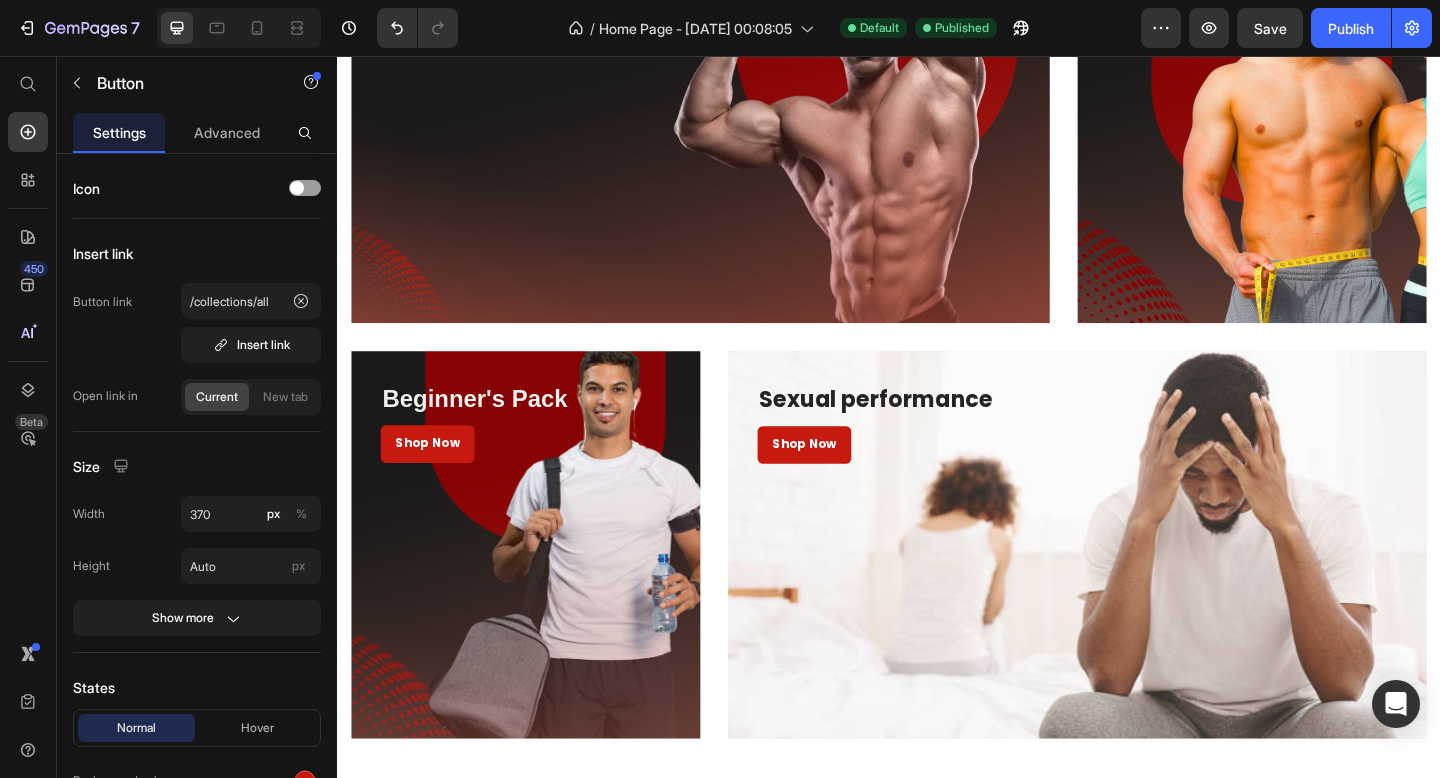 scroll, scrollTop: 2366, scrollLeft: 0, axis: vertical 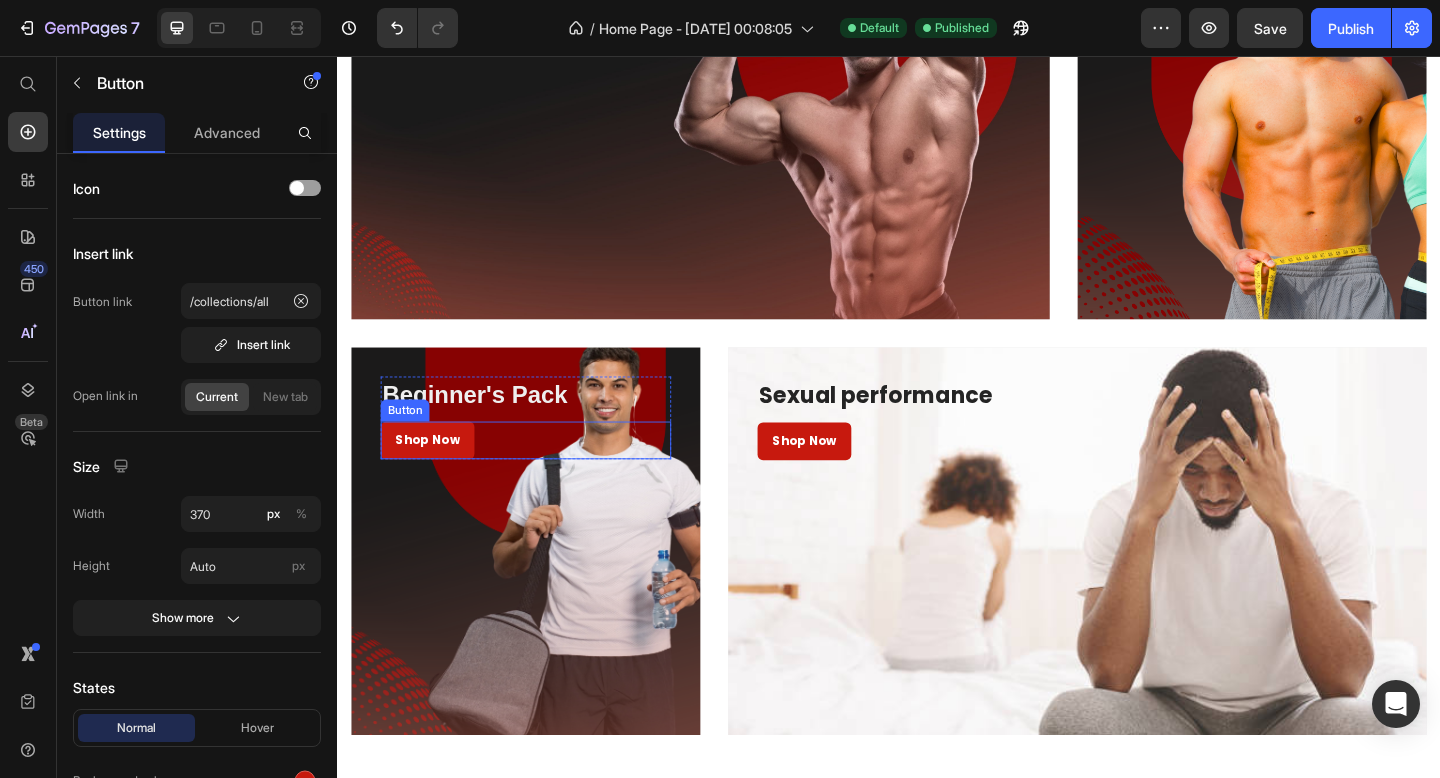 click on "Shop Now Button" at bounding box center (542, 474) 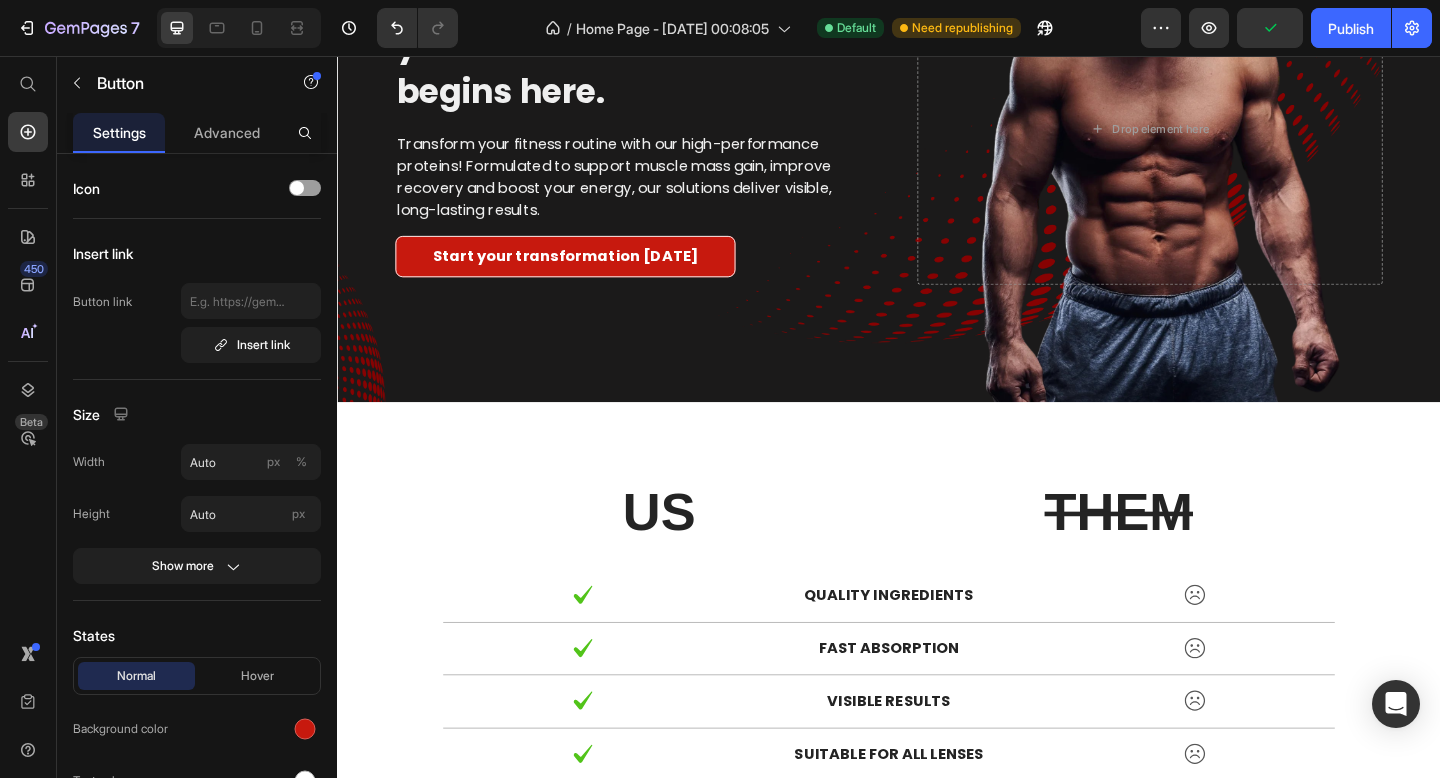 scroll, scrollTop: 5409, scrollLeft: 0, axis: vertical 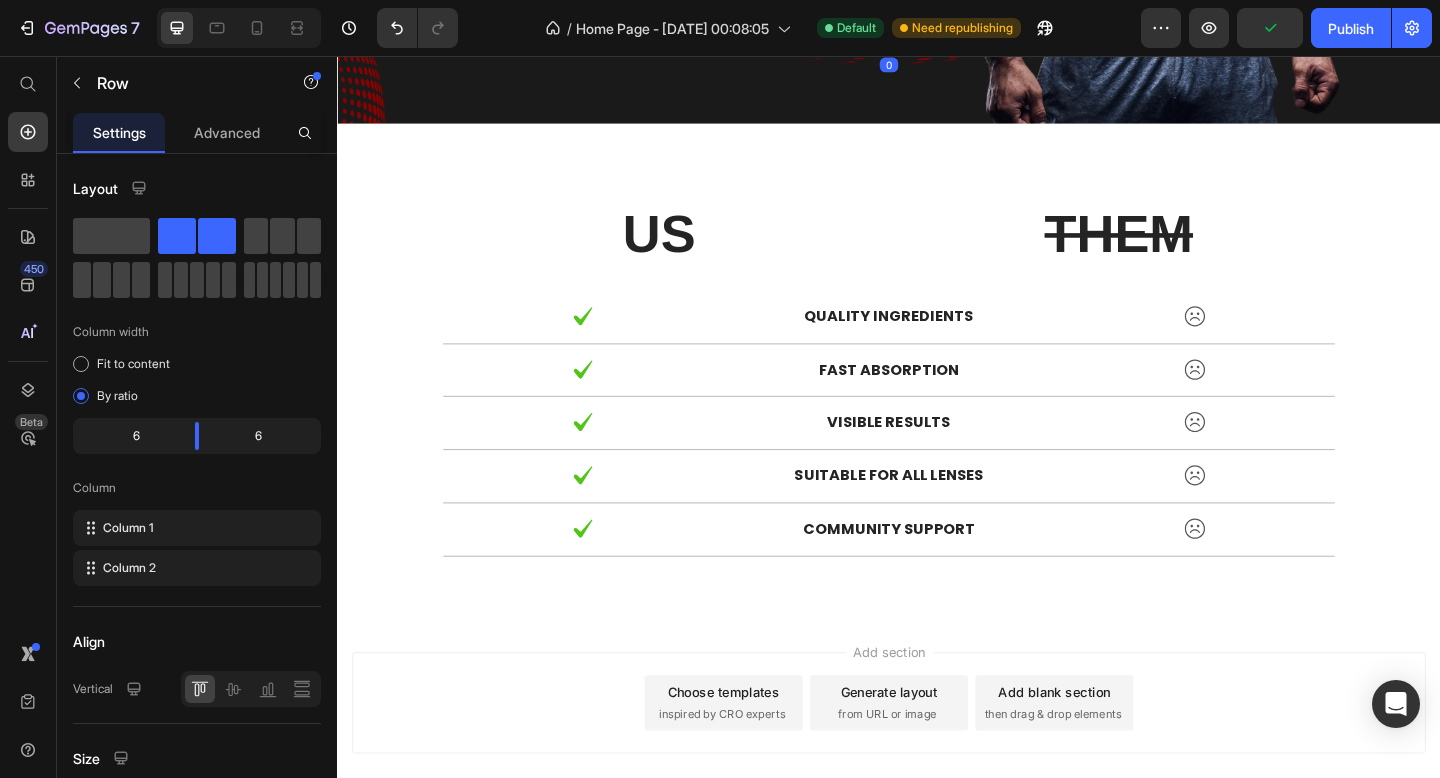 click on "Your power, your body, your transformation begins here. Heading Transform your fitness routine with our high-performance proteins! Formulated to support muscle mass gain, improve recovery and boost your energy, our solutions deliver visible, long-lasting results. Text block Start your transformation [DATE] Button
Drop element here Row   0" at bounding box center (937, -167) 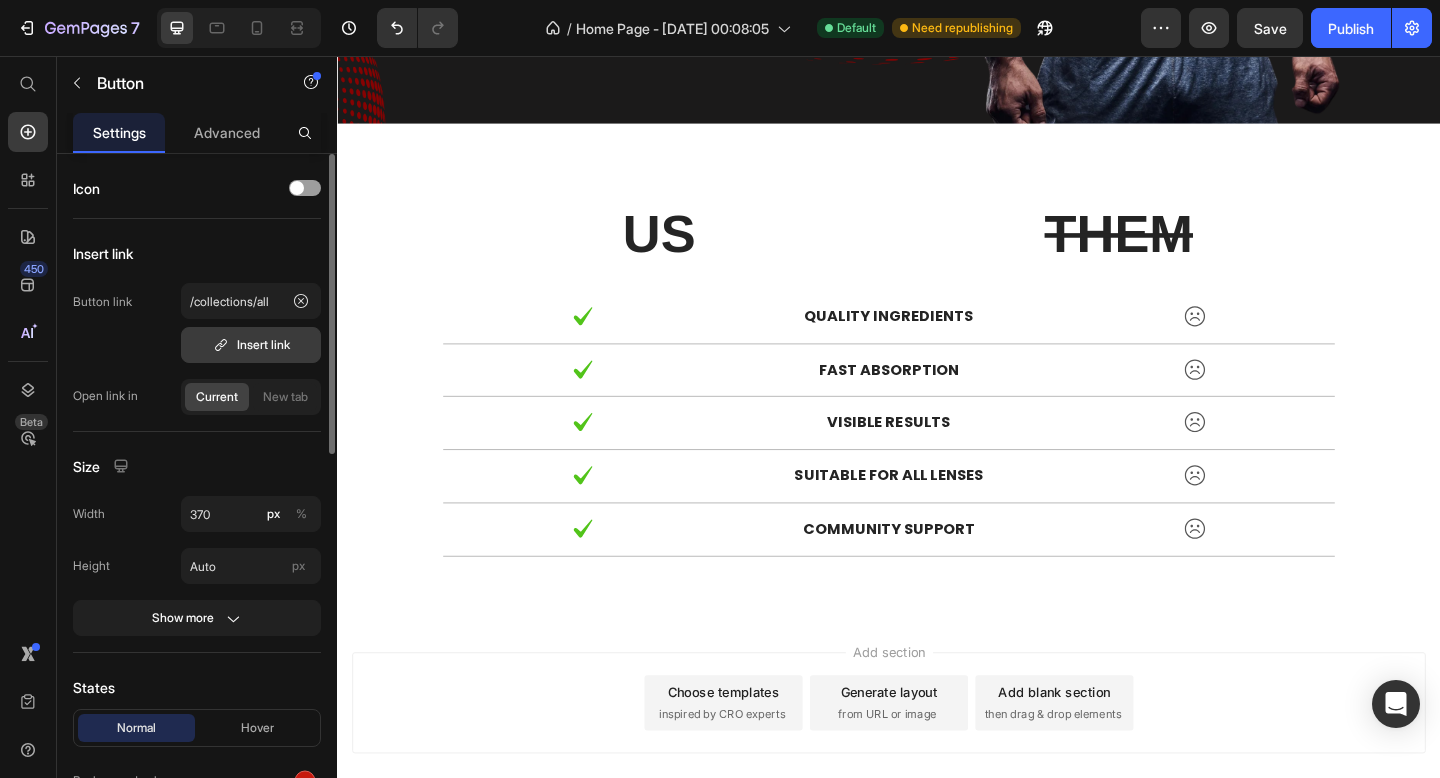 click on "Insert link" at bounding box center (251, 345) 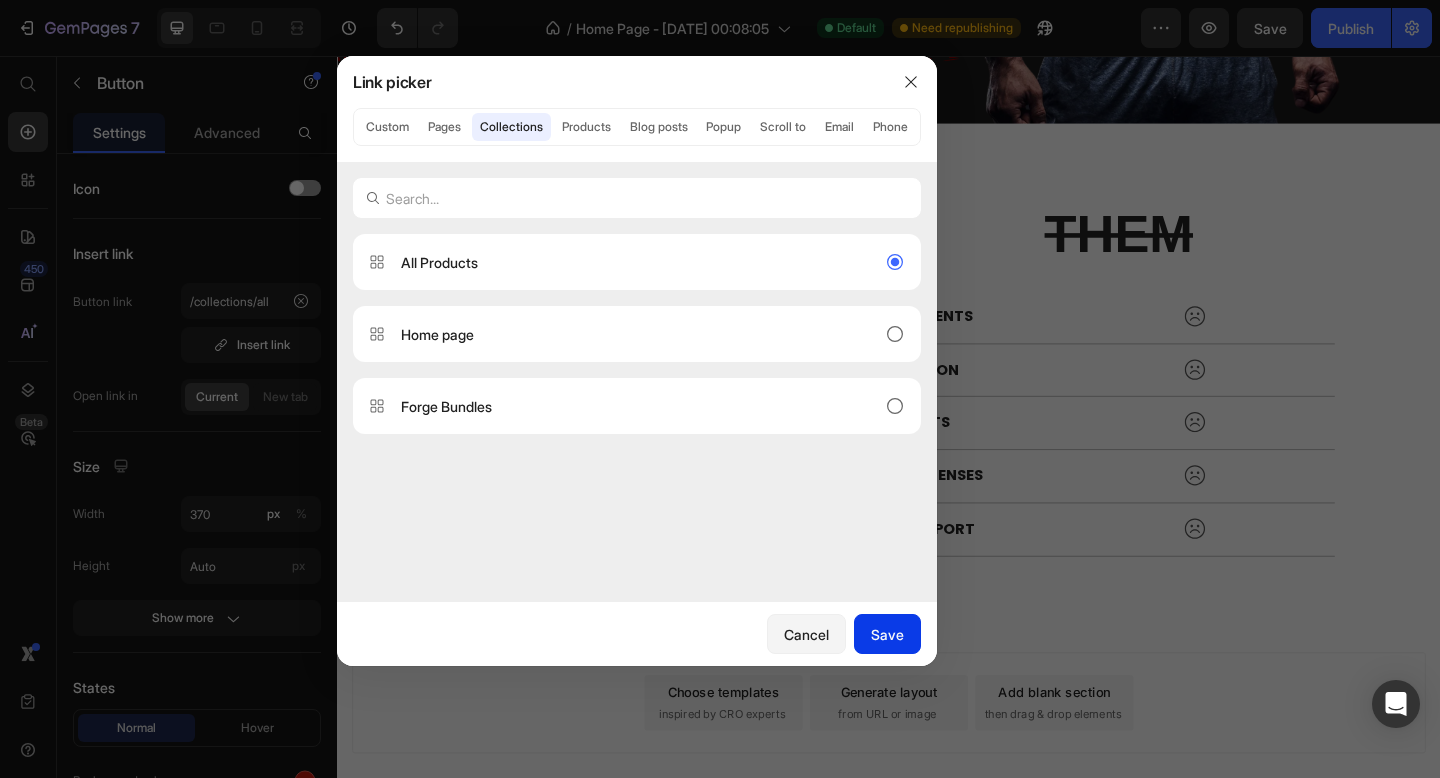 drag, startPoint x: 891, startPoint y: 635, endPoint x: 603, endPoint y: 630, distance: 288.0434 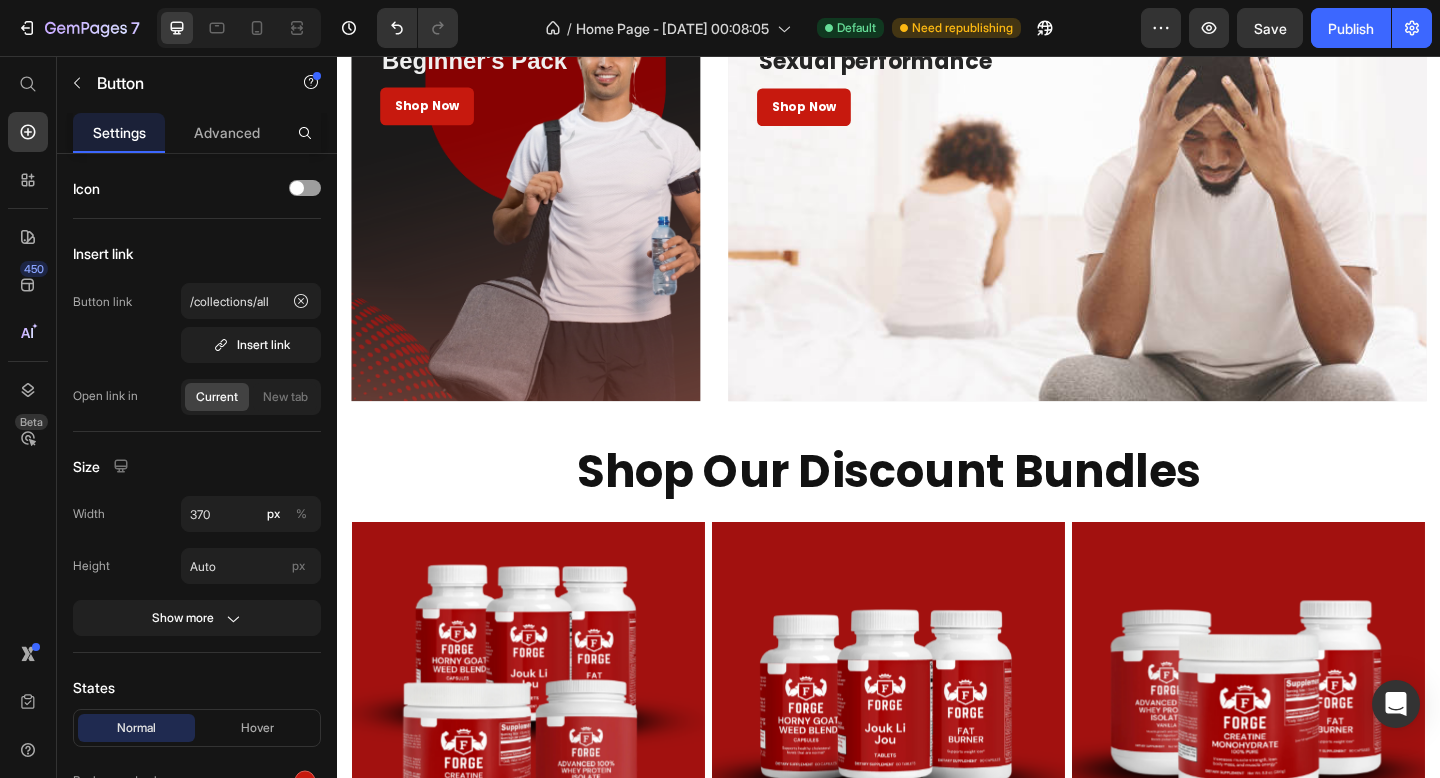 scroll, scrollTop: 2550, scrollLeft: 0, axis: vertical 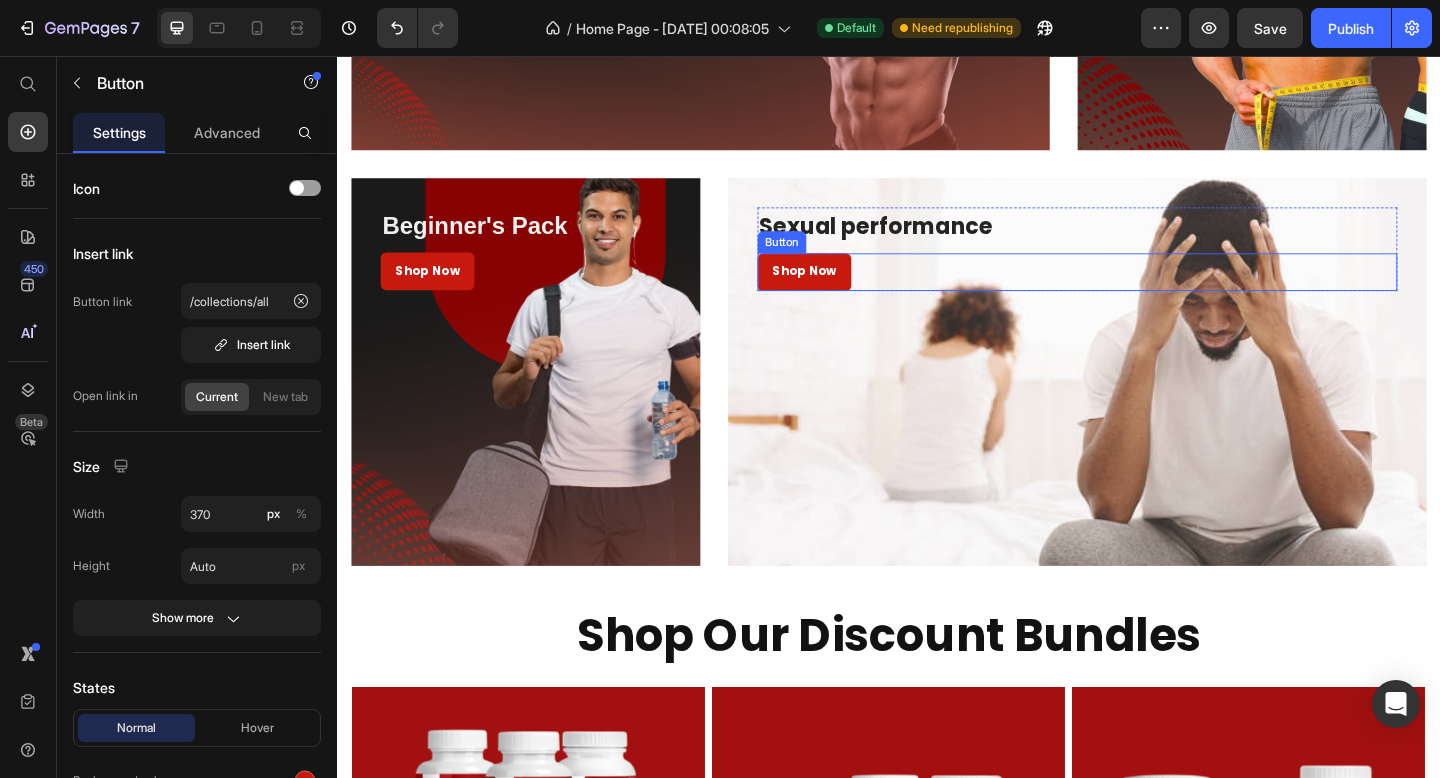 click on "Shop Now Button" at bounding box center [1142, 291] 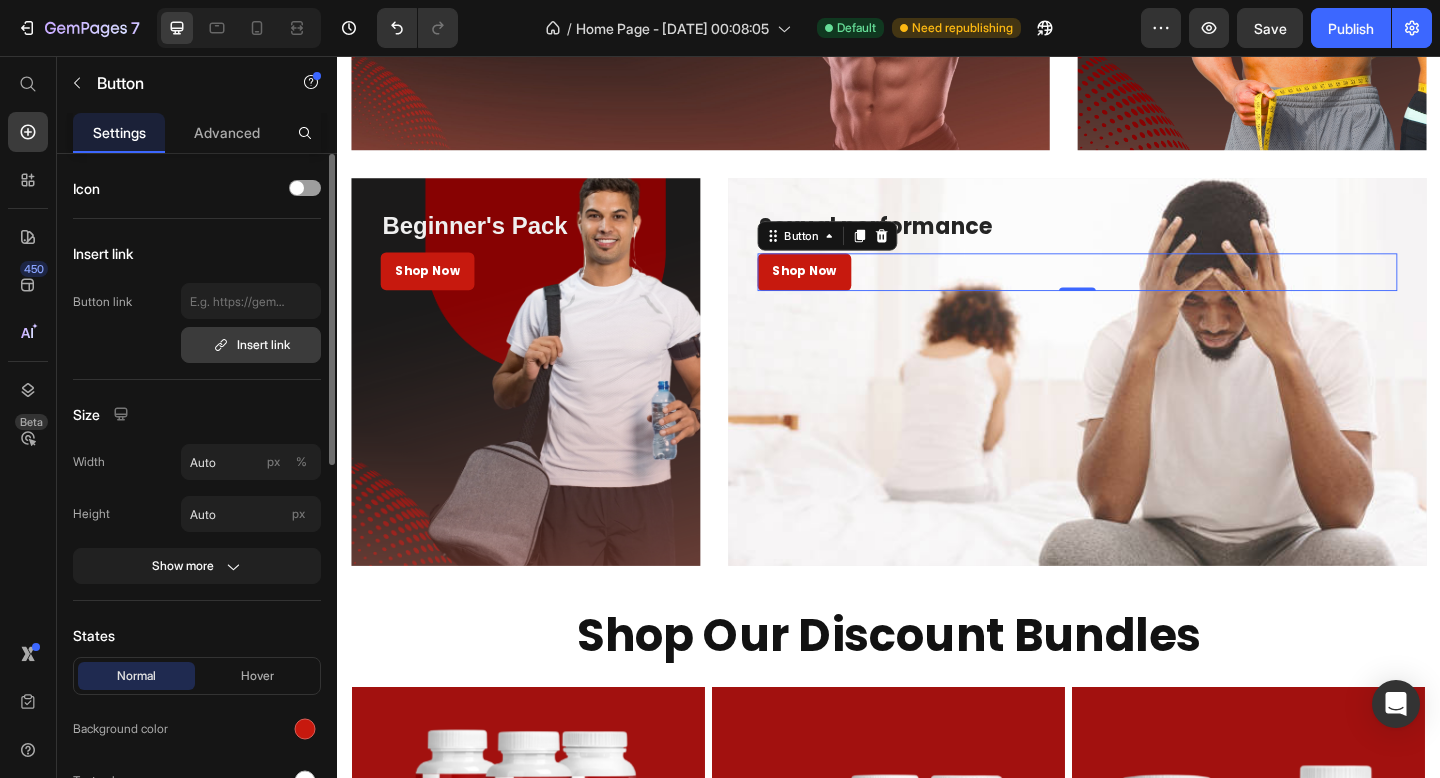 click on "Insert link" at bounding box center (251, 345) 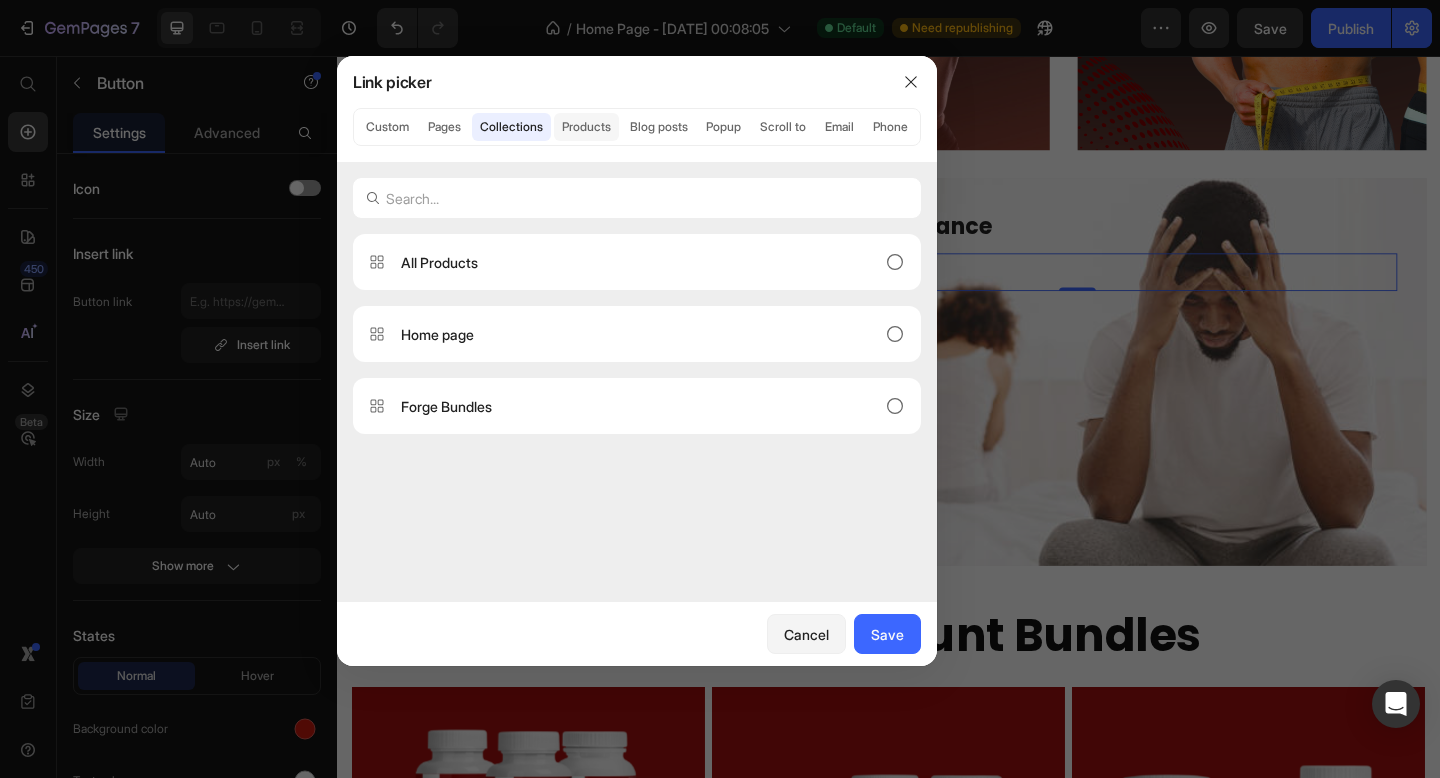click on "Products" 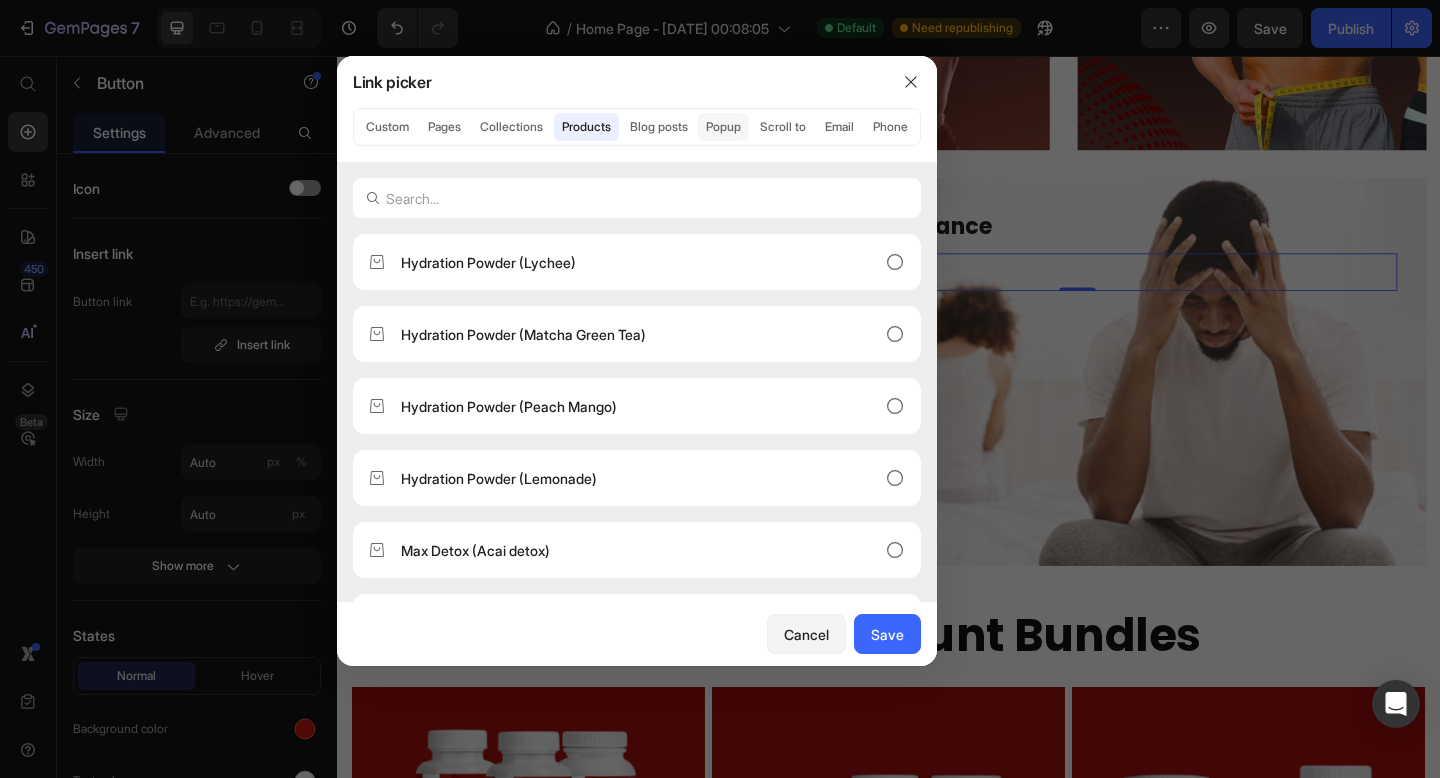 click on "Popup" 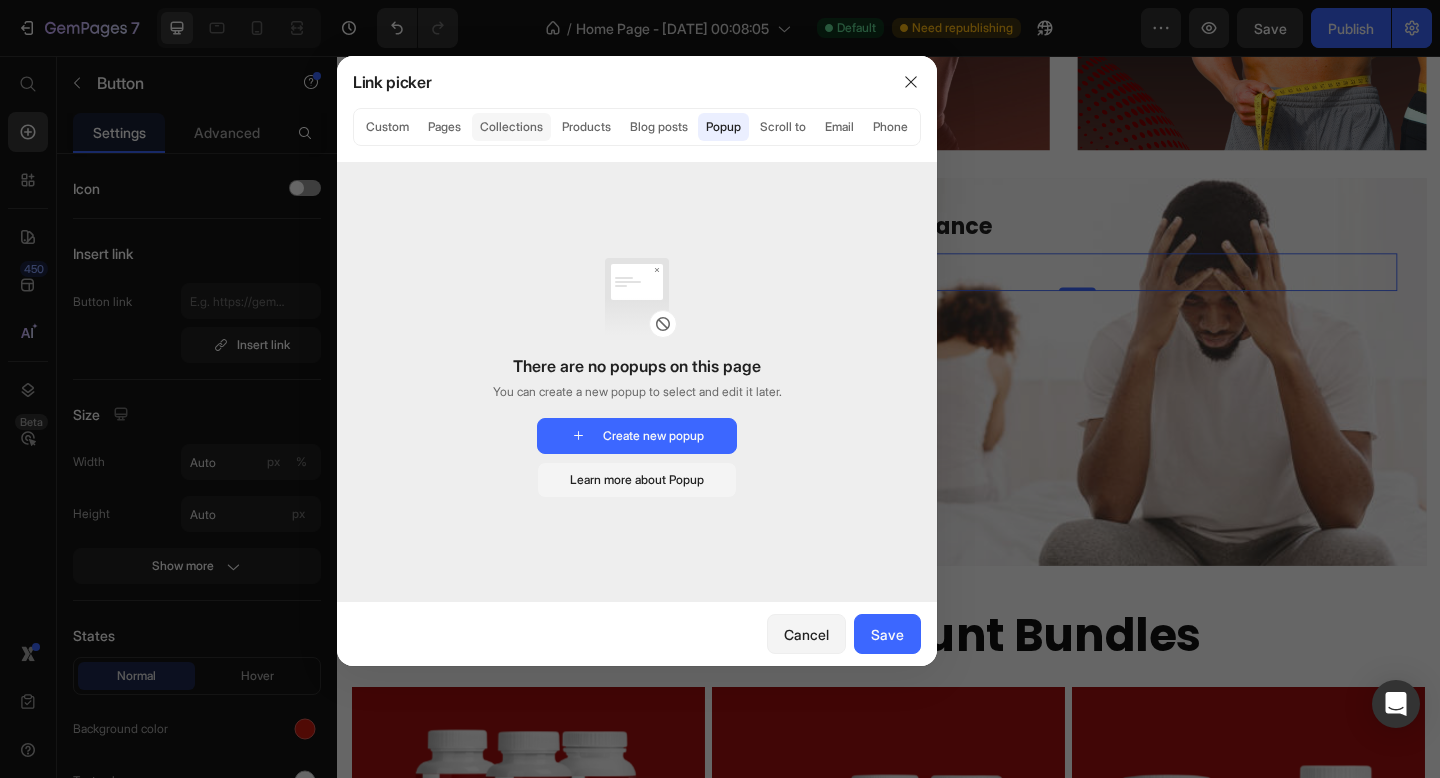 click on "Collections" 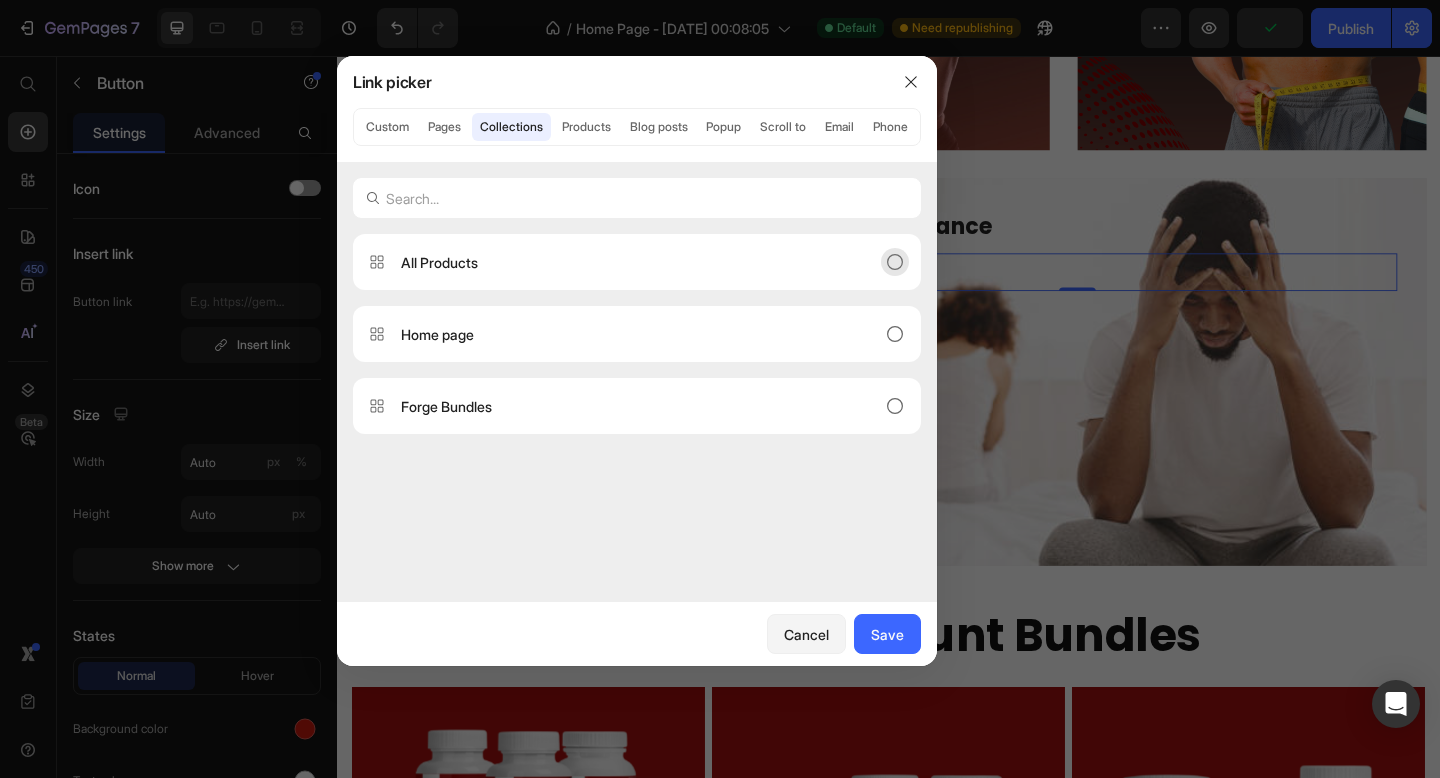 click on "All Products" at bounding box center (621, 262) 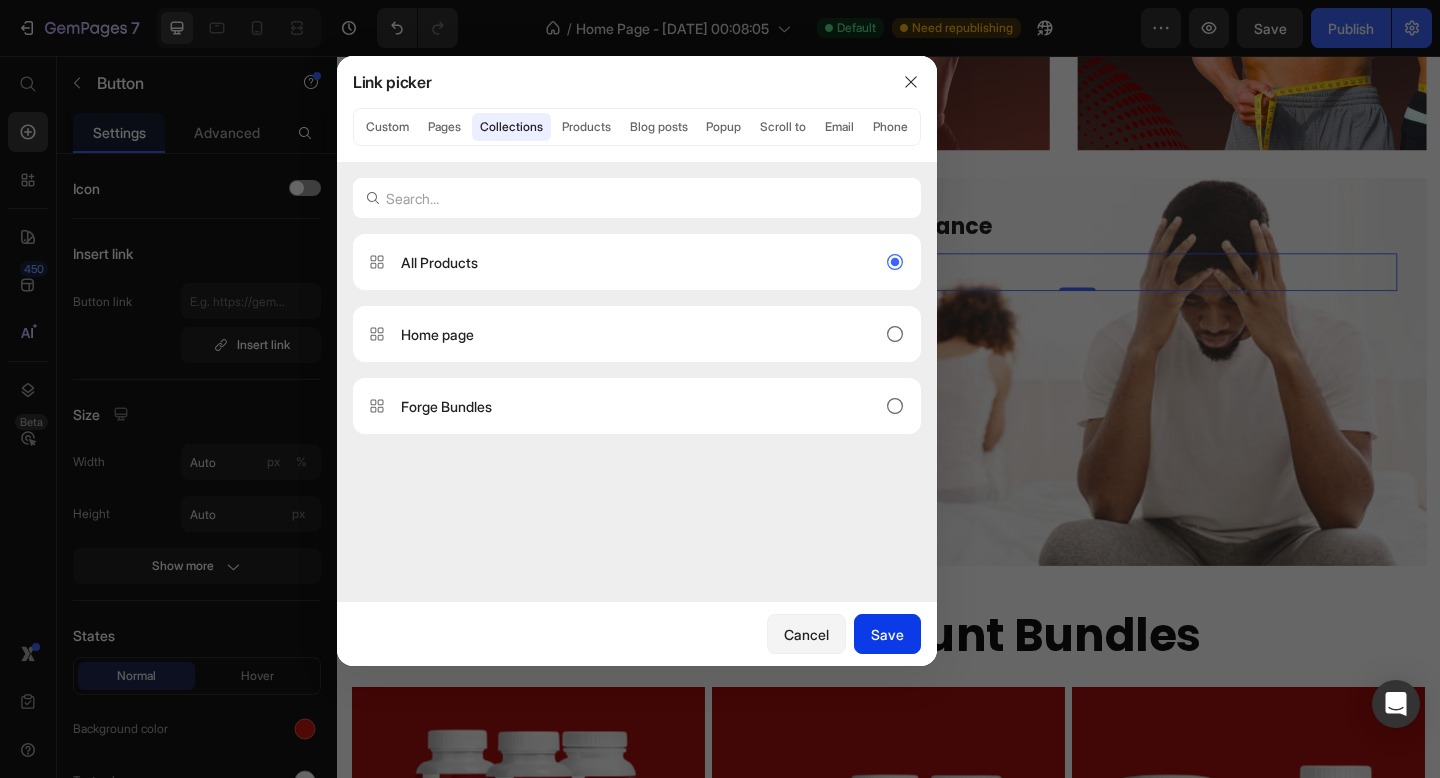click on "Save" at bounding box center (887, 634) 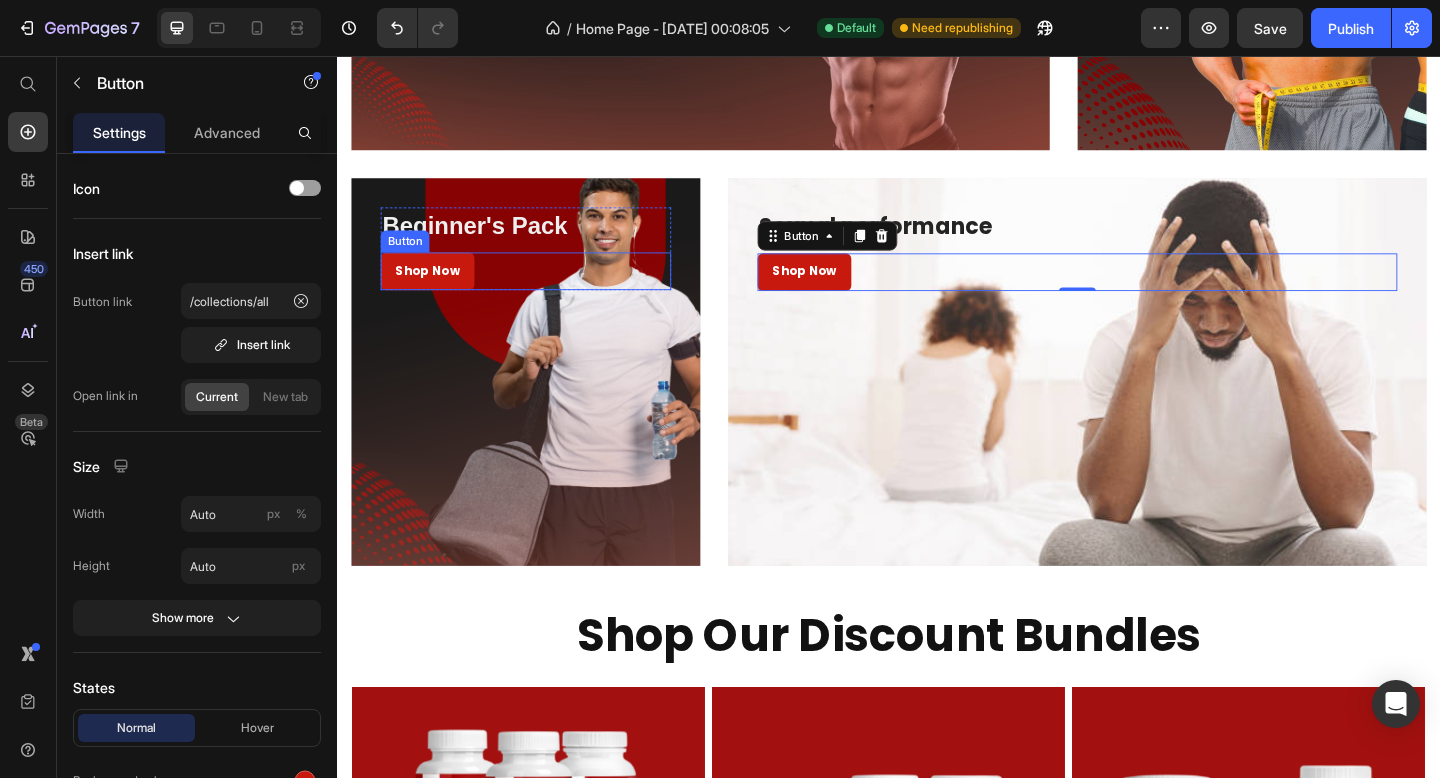 click on "Shop Now Button" at bounding box center (542, 290) 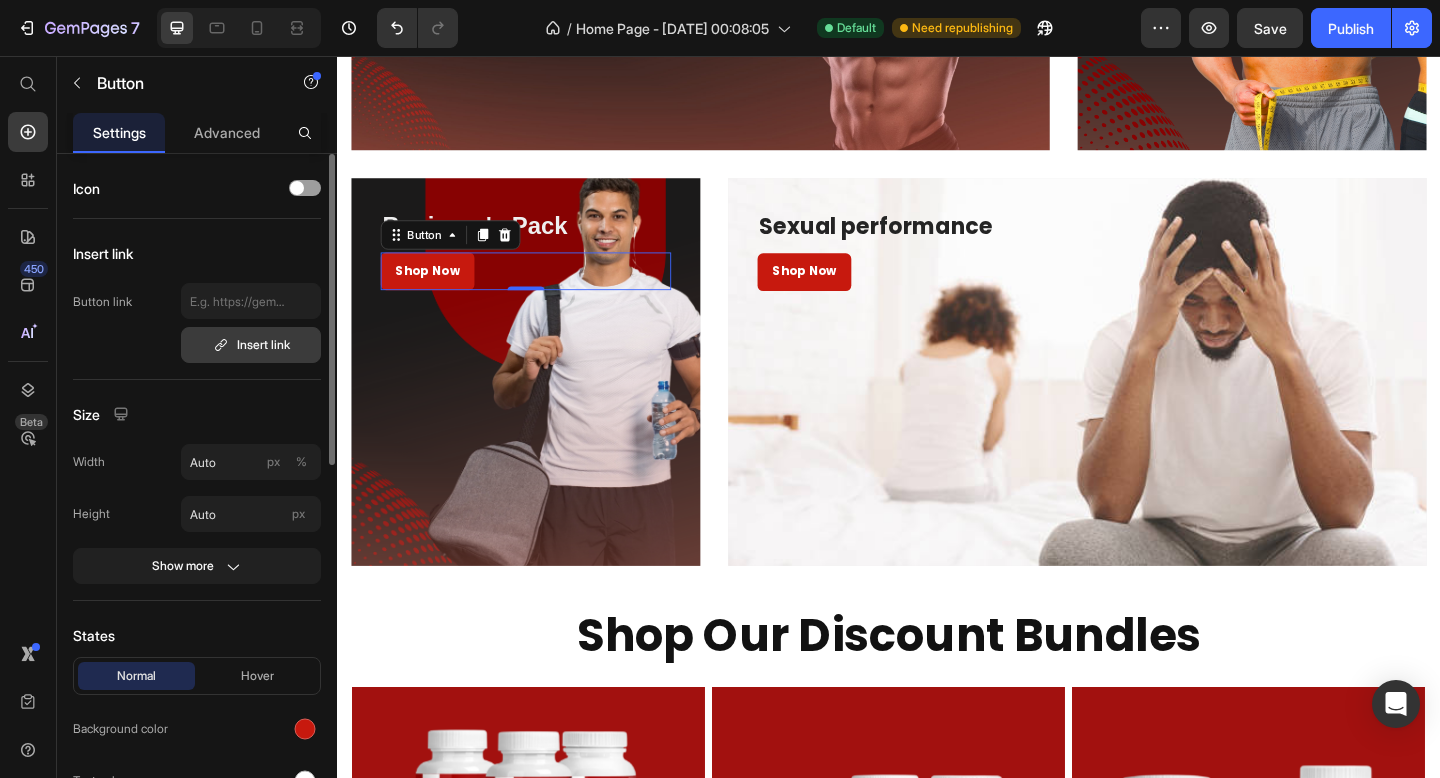 click on "Insert link" at bounding box center (251, 345) 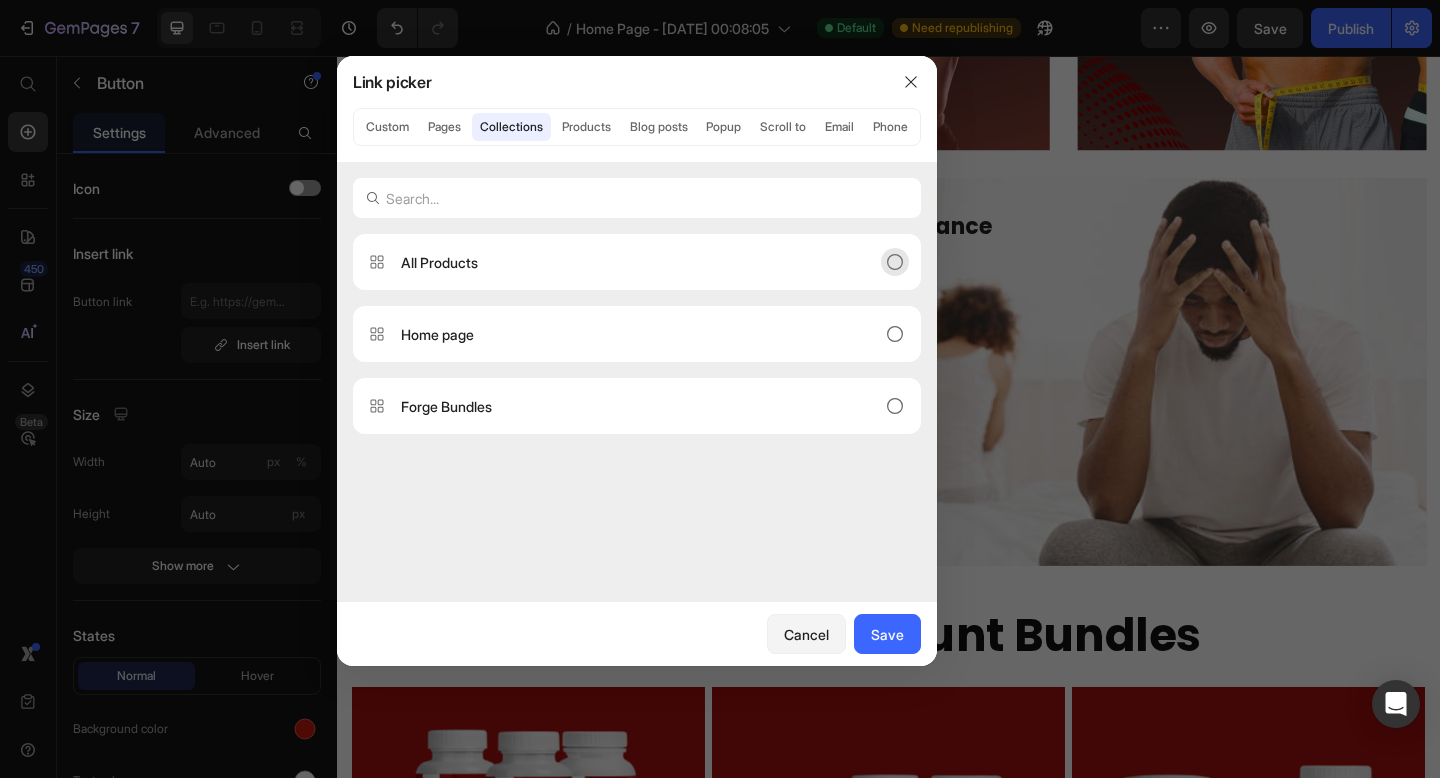 click on "All Products" at bounding box center (637, 262) 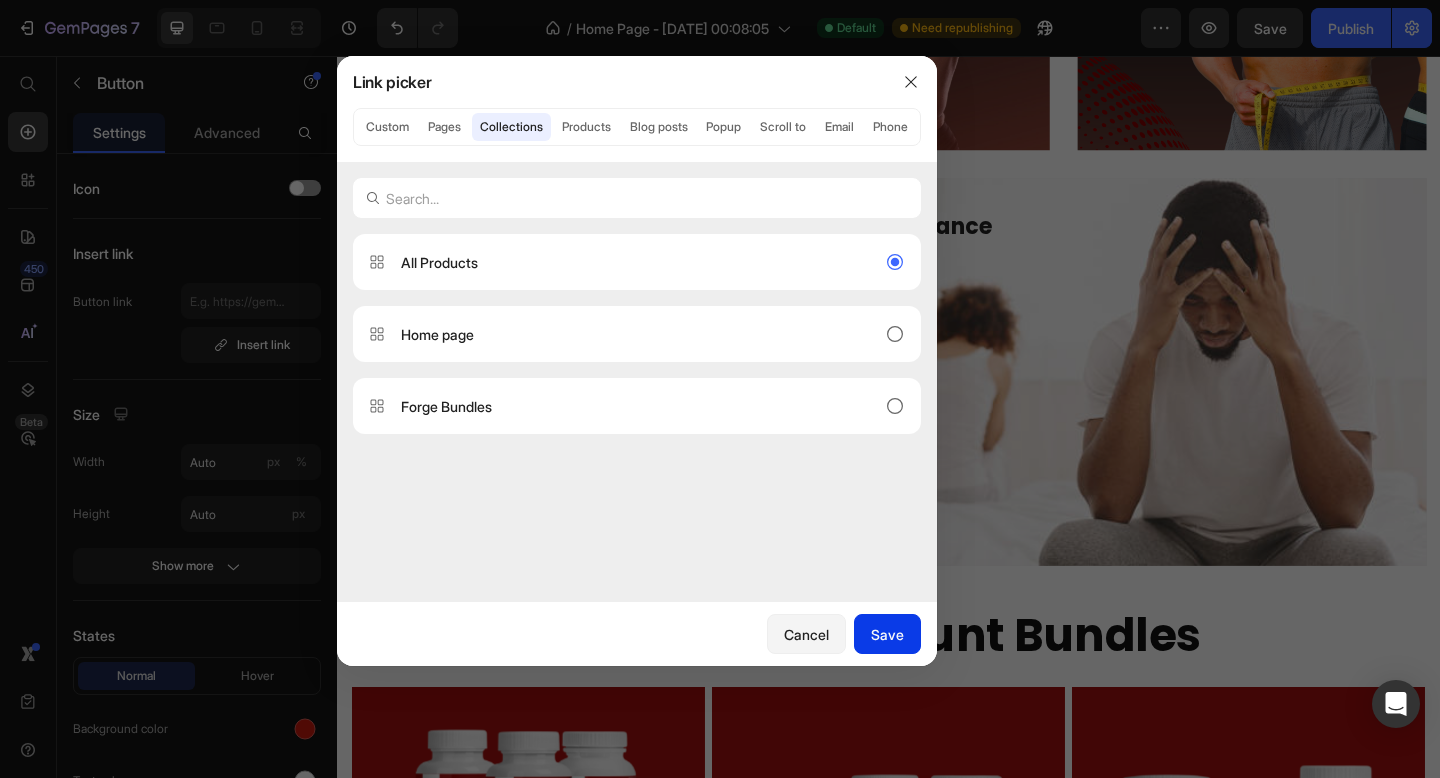 click on "Save" at bounding box center [887, 634] 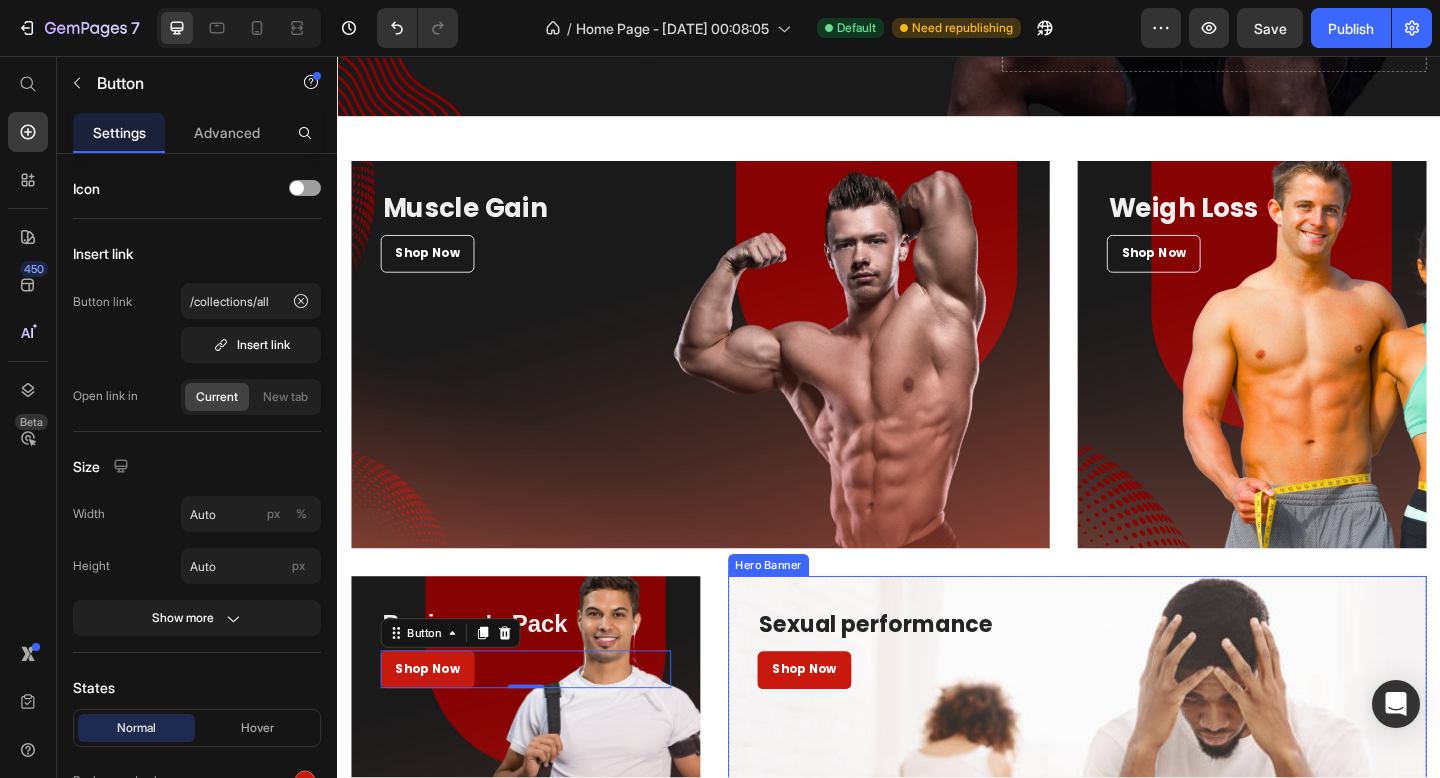 scroll, scrollTop: 2116, scrollLeft: 0, axis: vertical 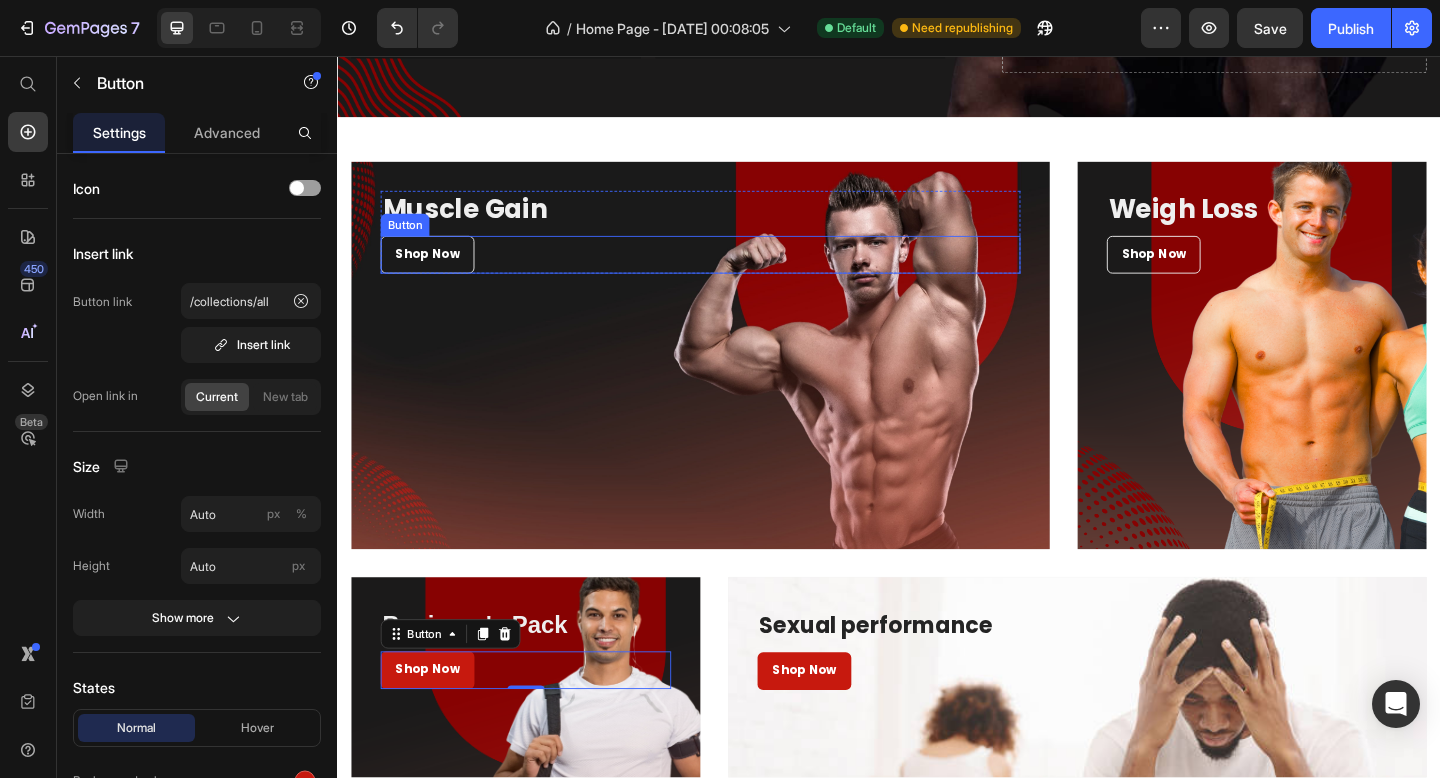click on "Shop Now Button" at bounding box center (732, 272) 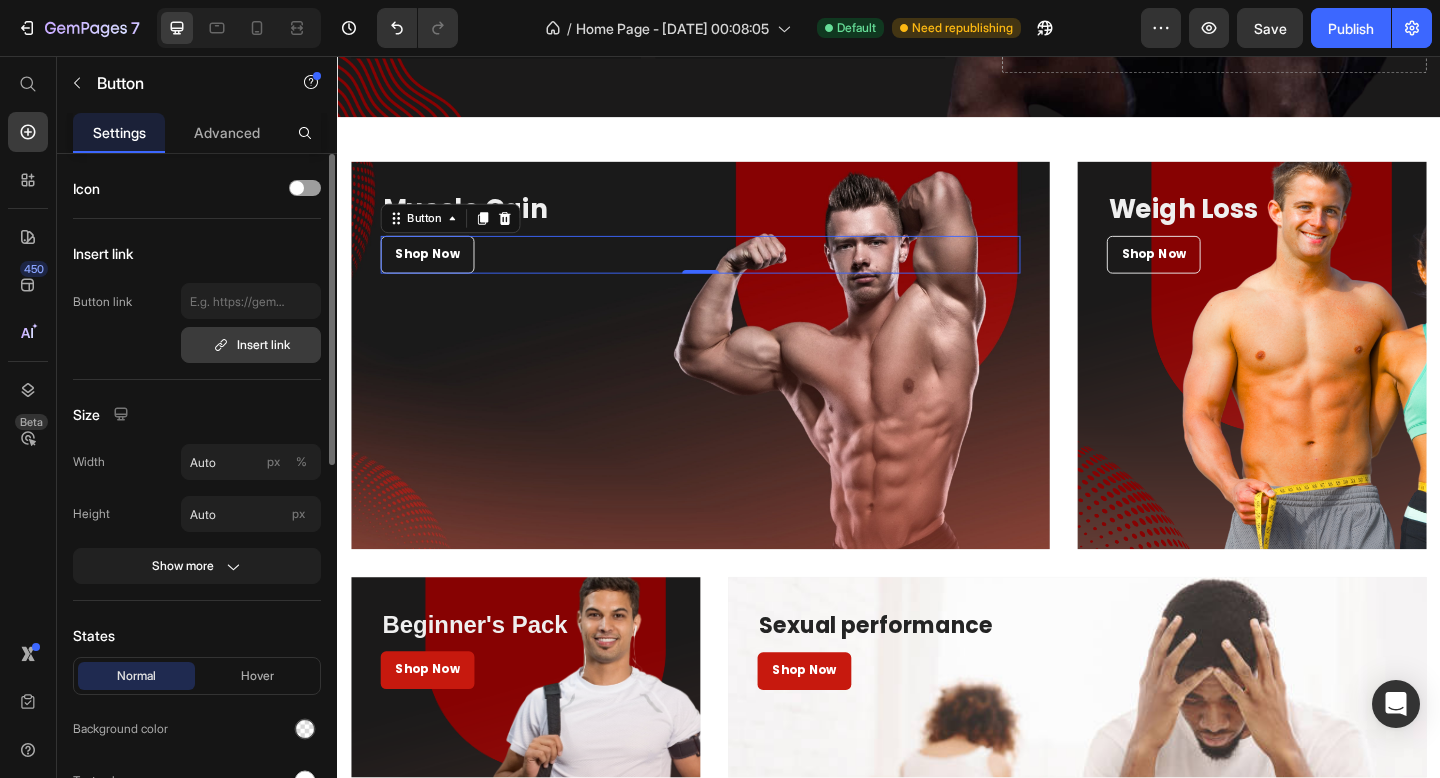 click on "Insert link" at bounding box center [251, 345] 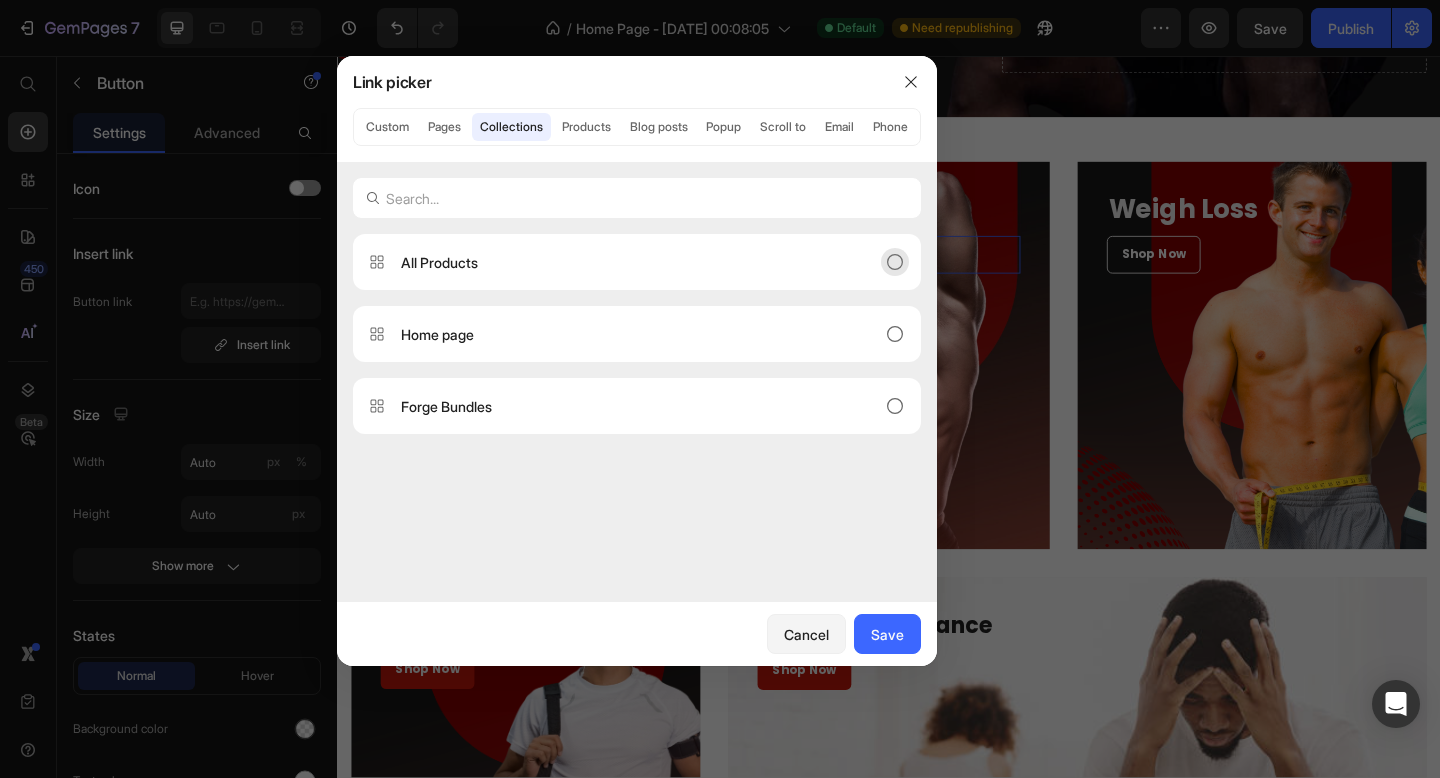 click on "All Products" at bounding box center [637, 262] 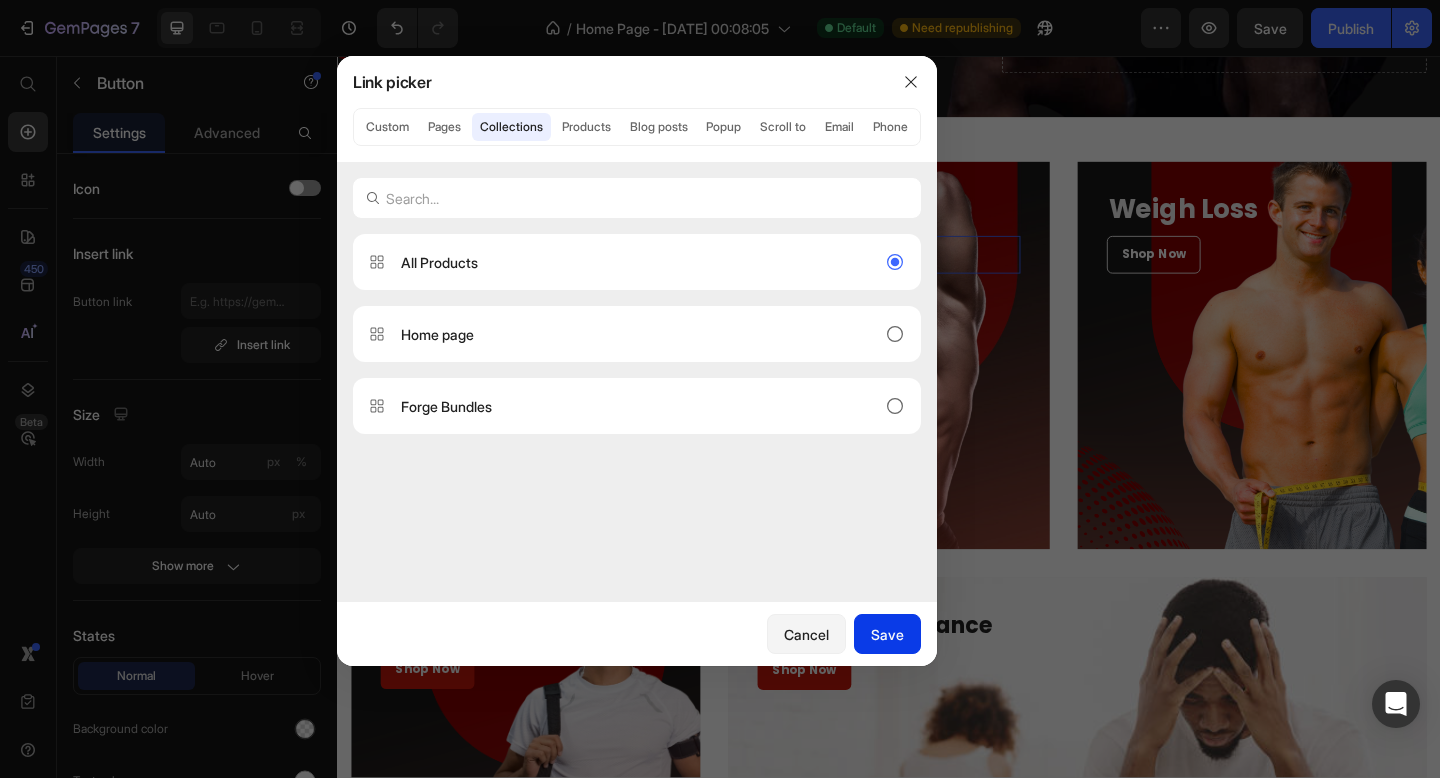 click on "Save" at bounding box center (887, 634) 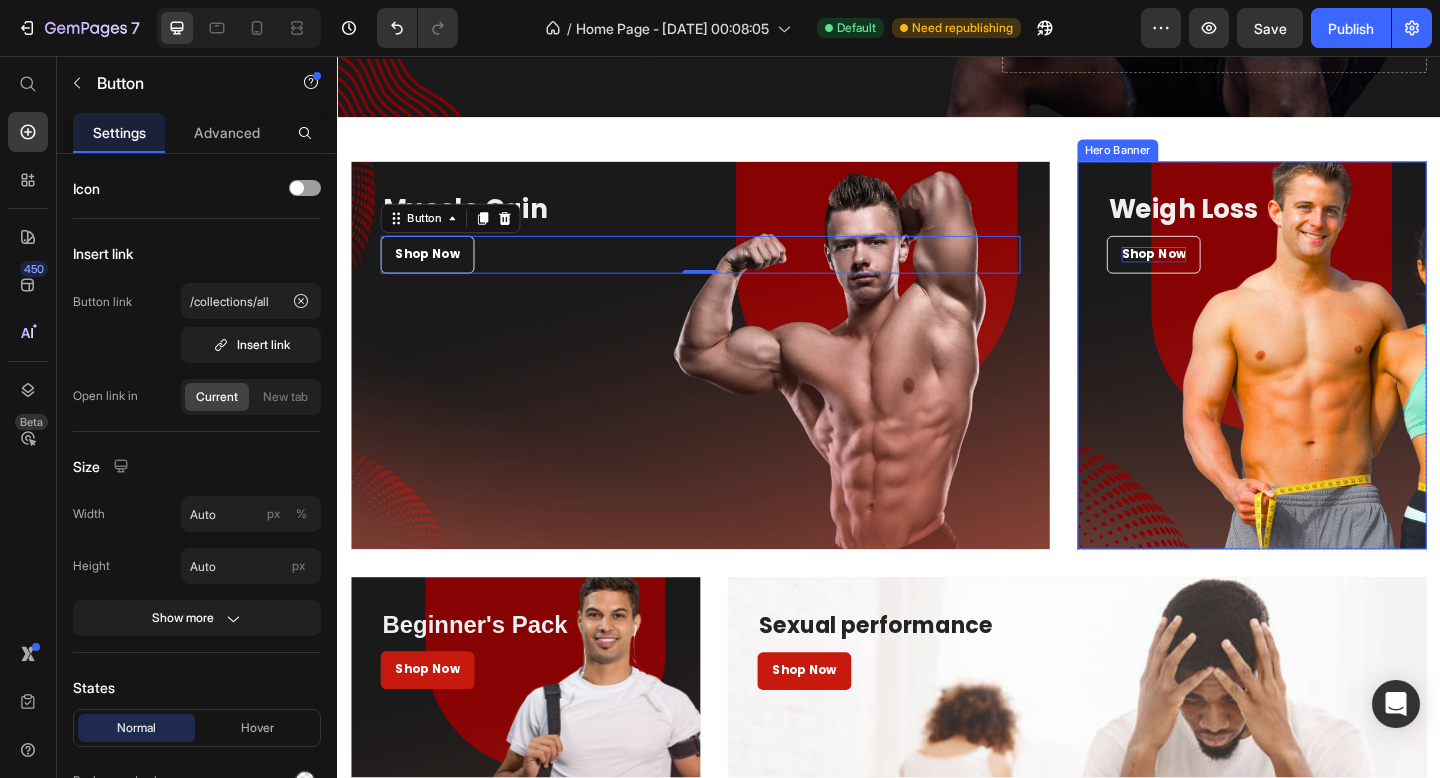 click on "Shop Now" at bounding box center (1225, 272) 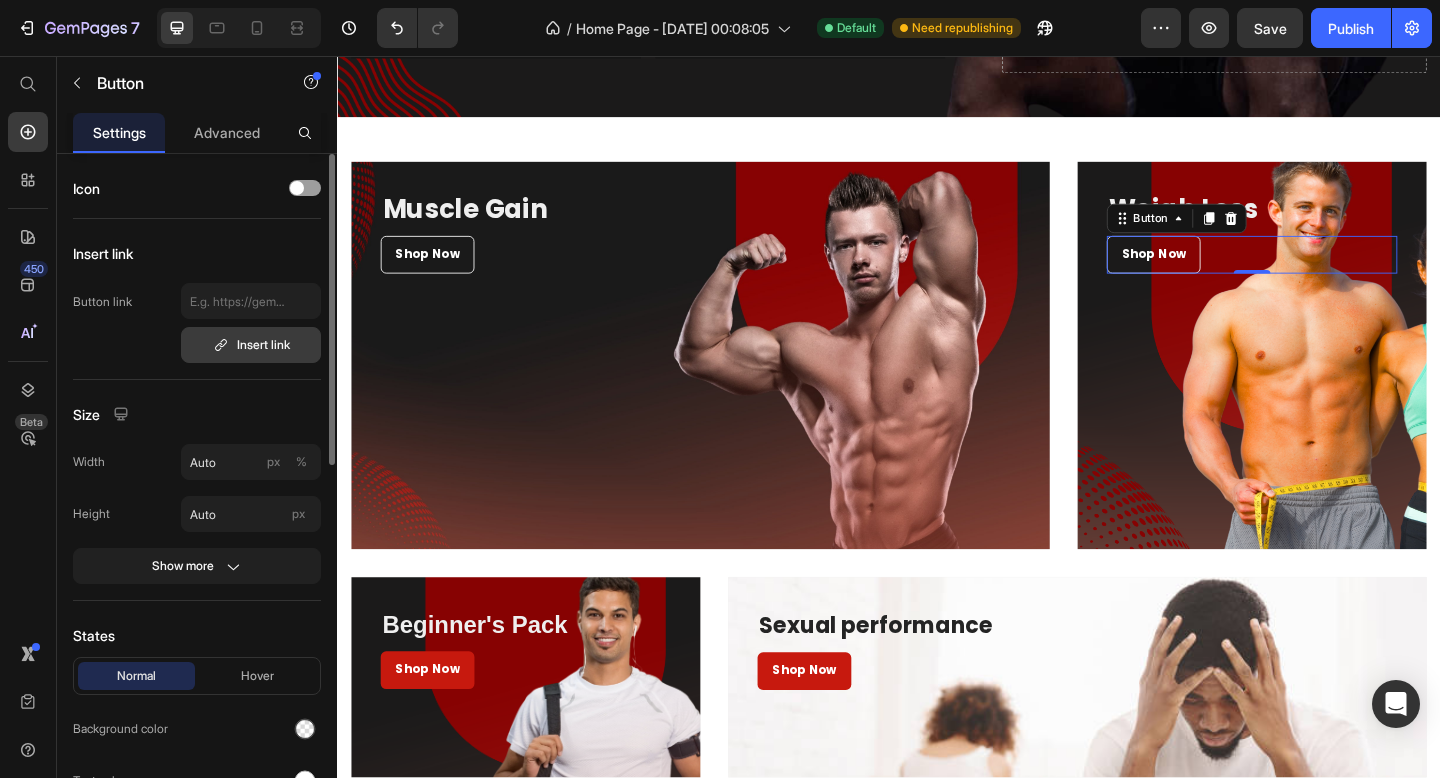 click on "Insert link" at bounding box center (251, 345) 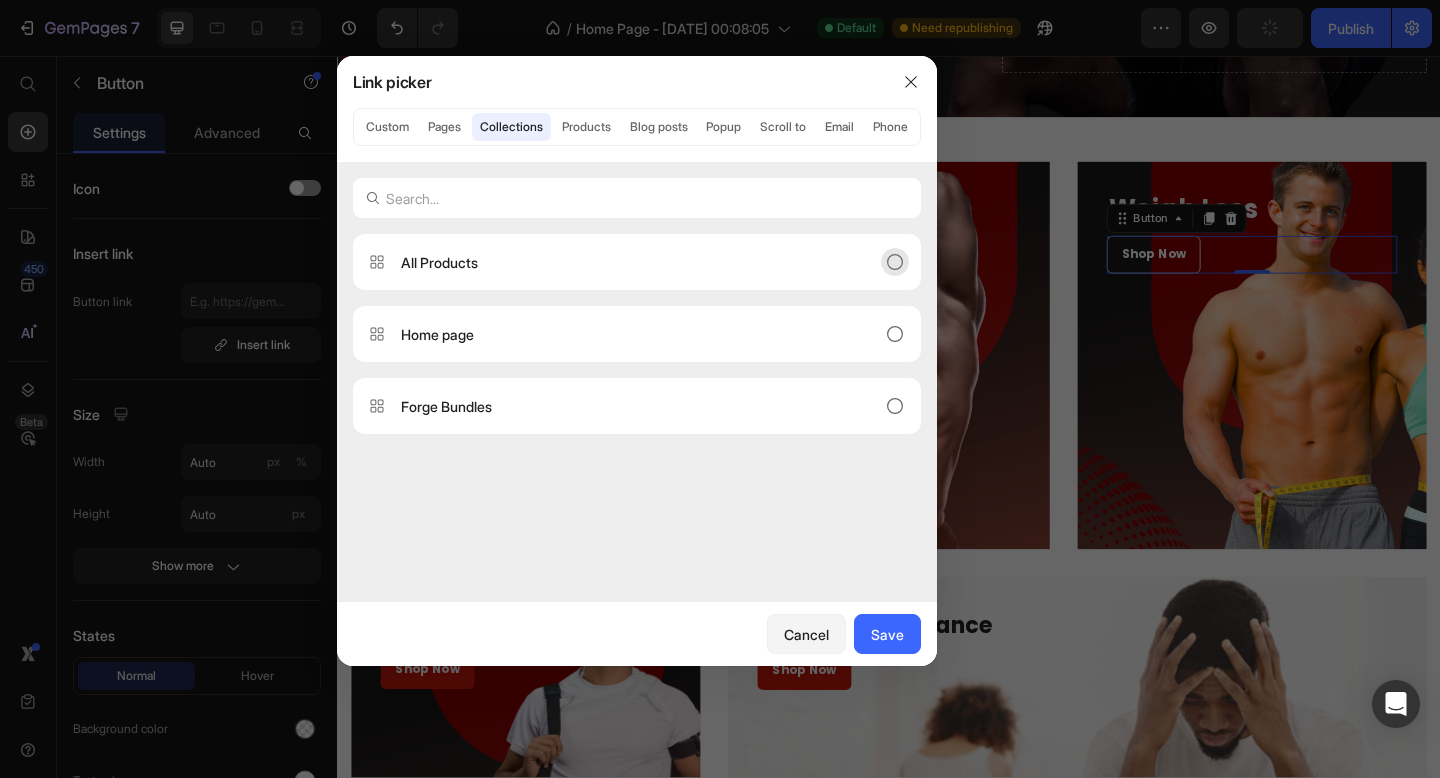 click on "All Products" at bounding box center (621, 262) 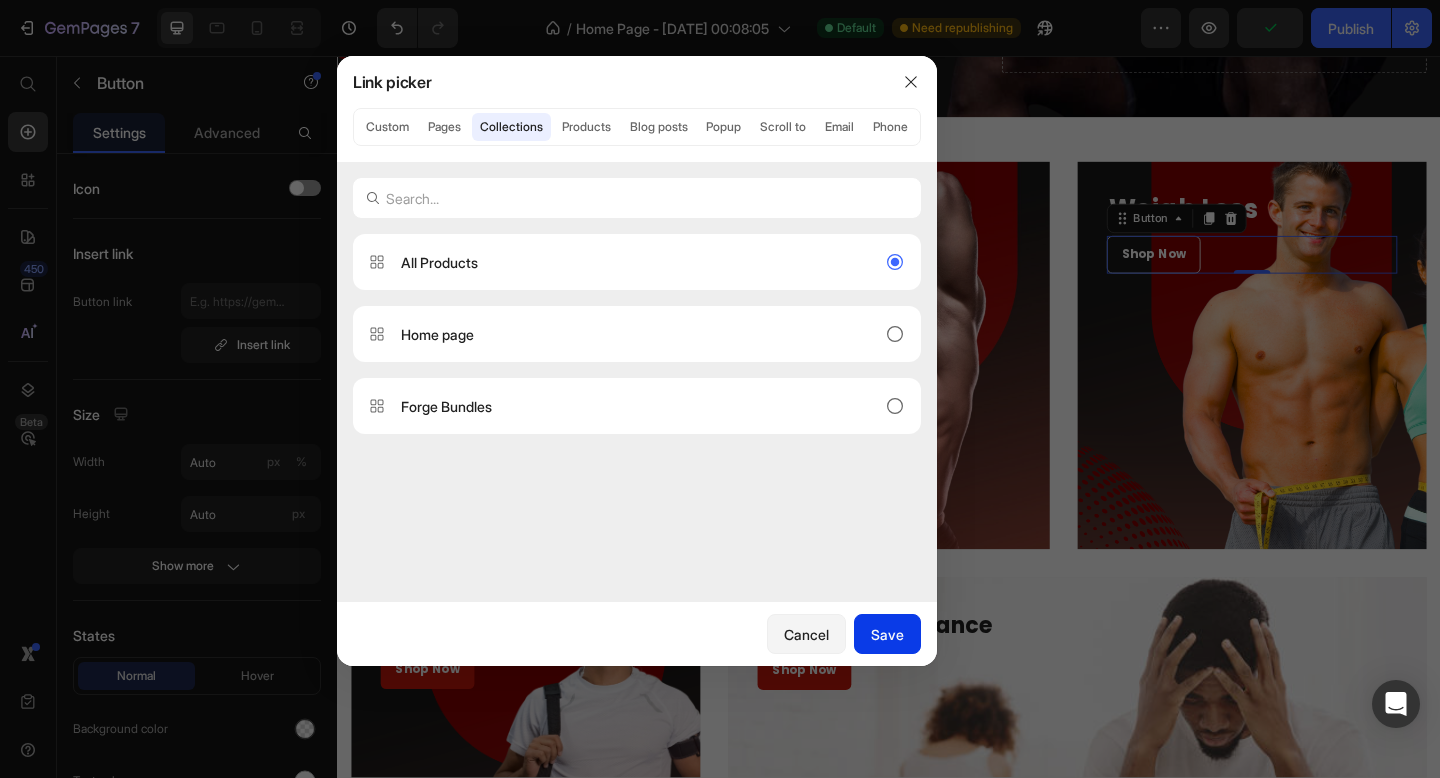 click on "Save" at bounding box center [887, 634] 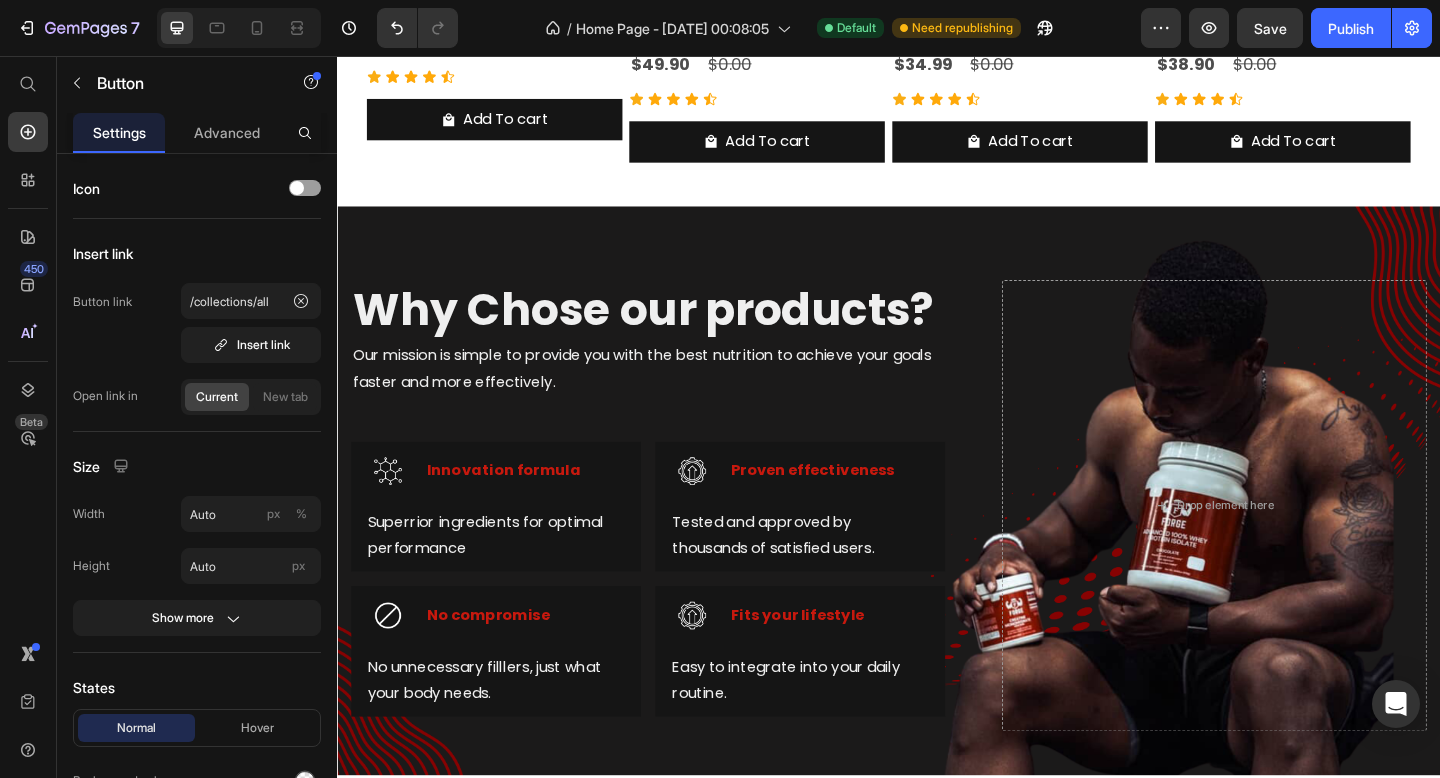 scroll, scrollTop: 1284, scrollLeft: 0, axis: vertical 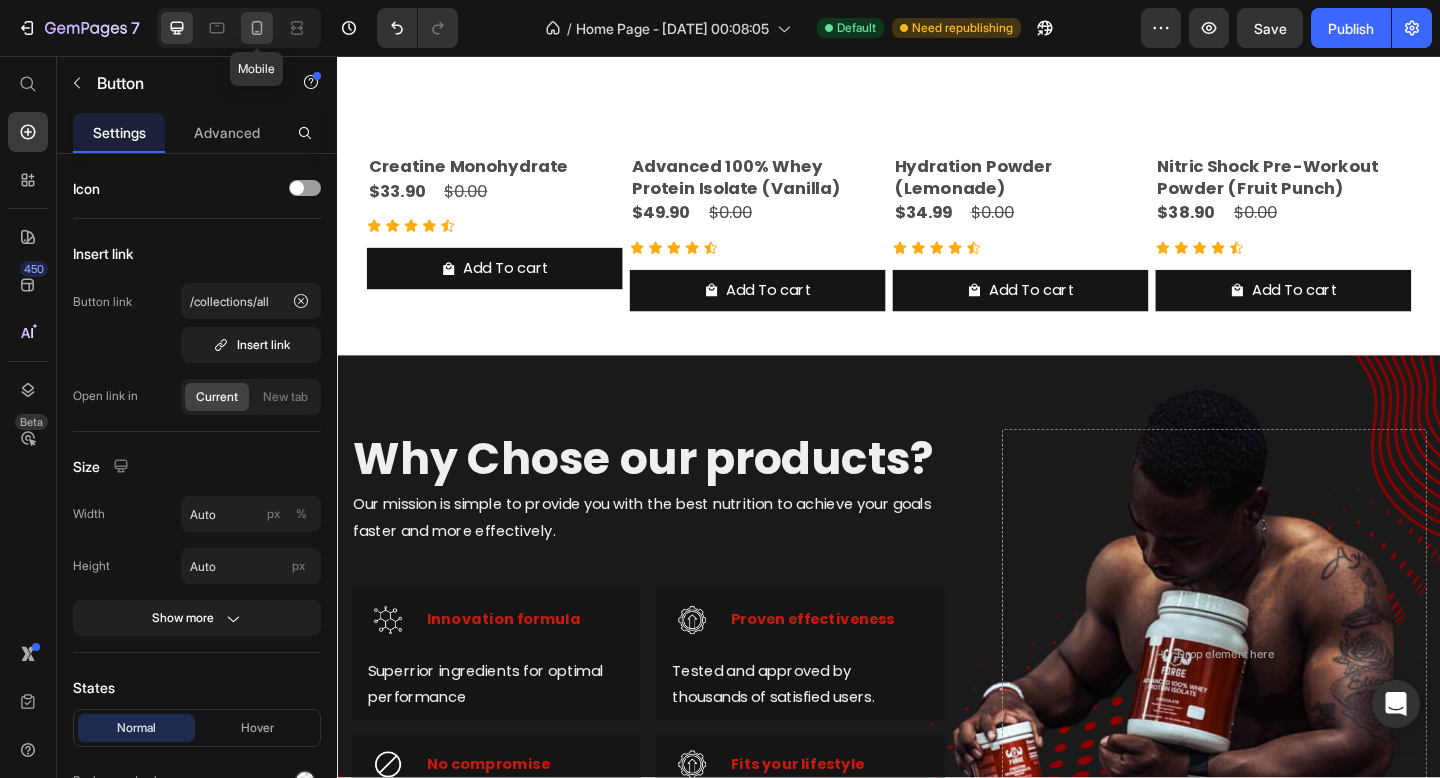 click 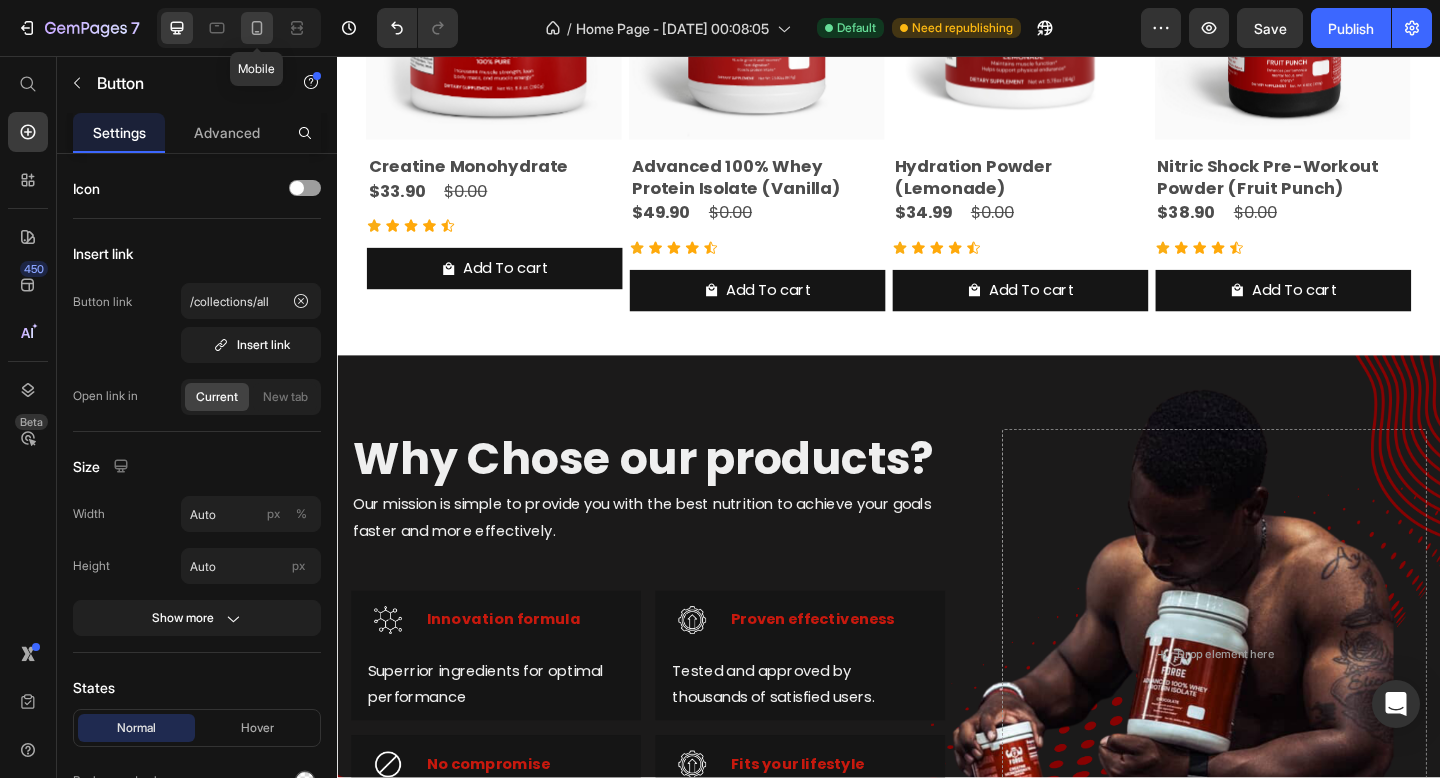 type on "12" 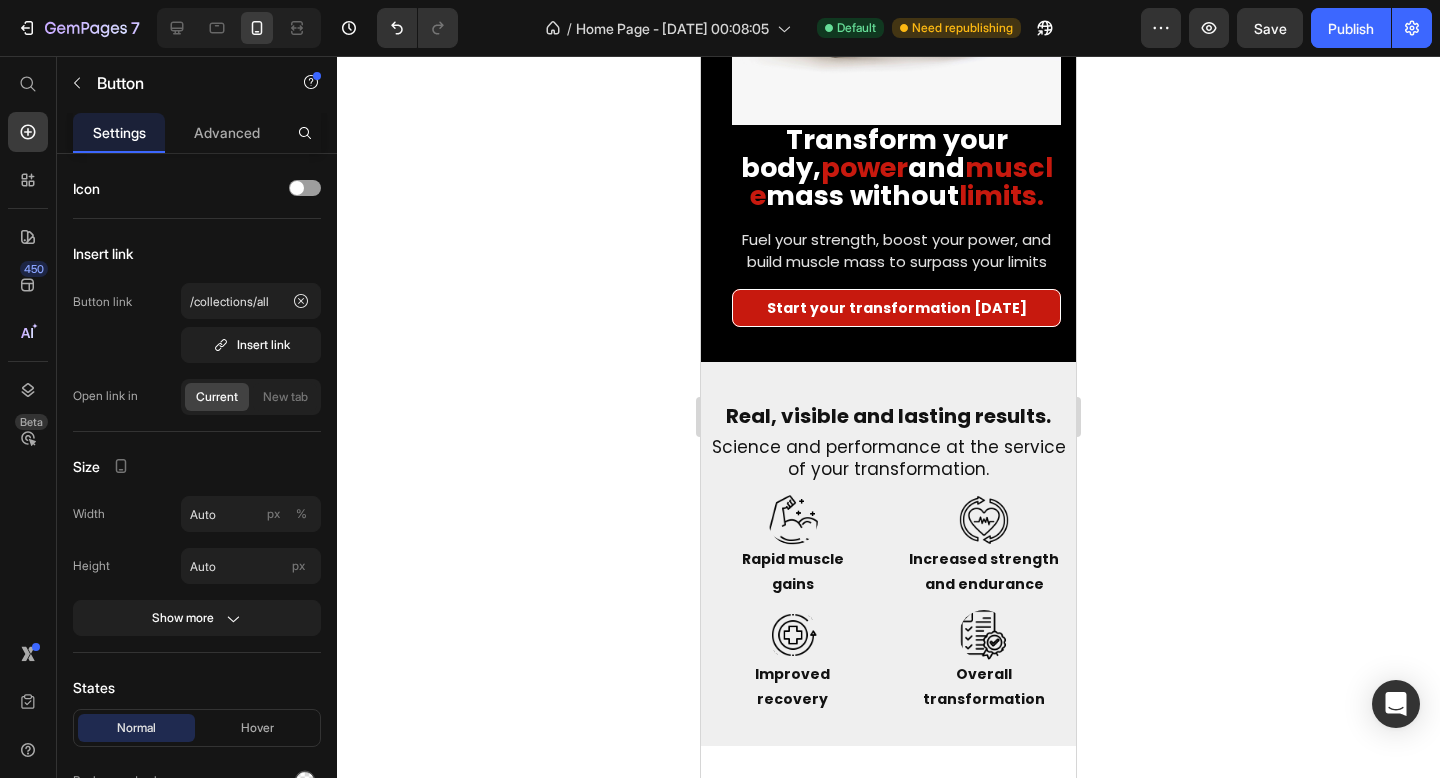 scroll, scrollTop: 0, scrollLeft: 0, axis: both 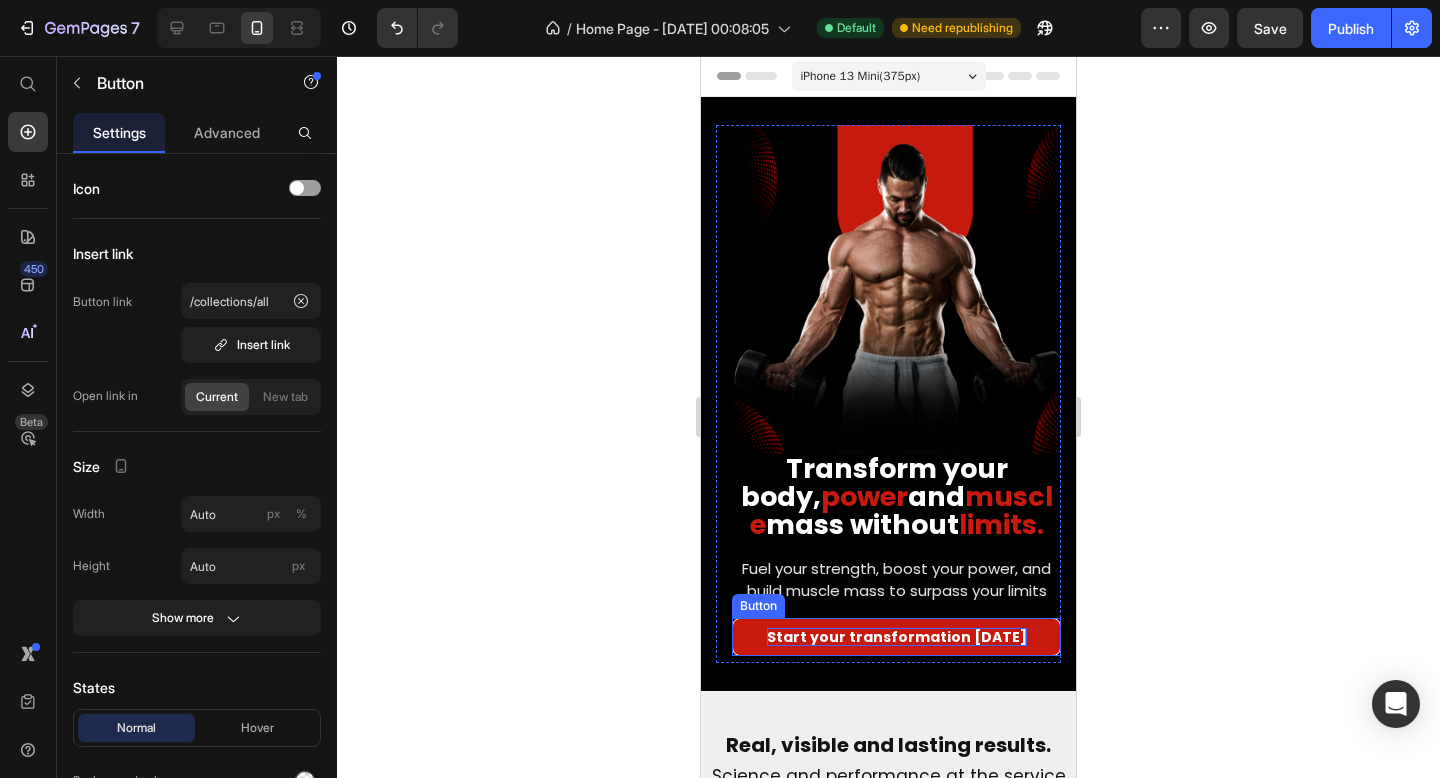 click on "Start your transformation [DATE]" at bounding box center (897, 637) 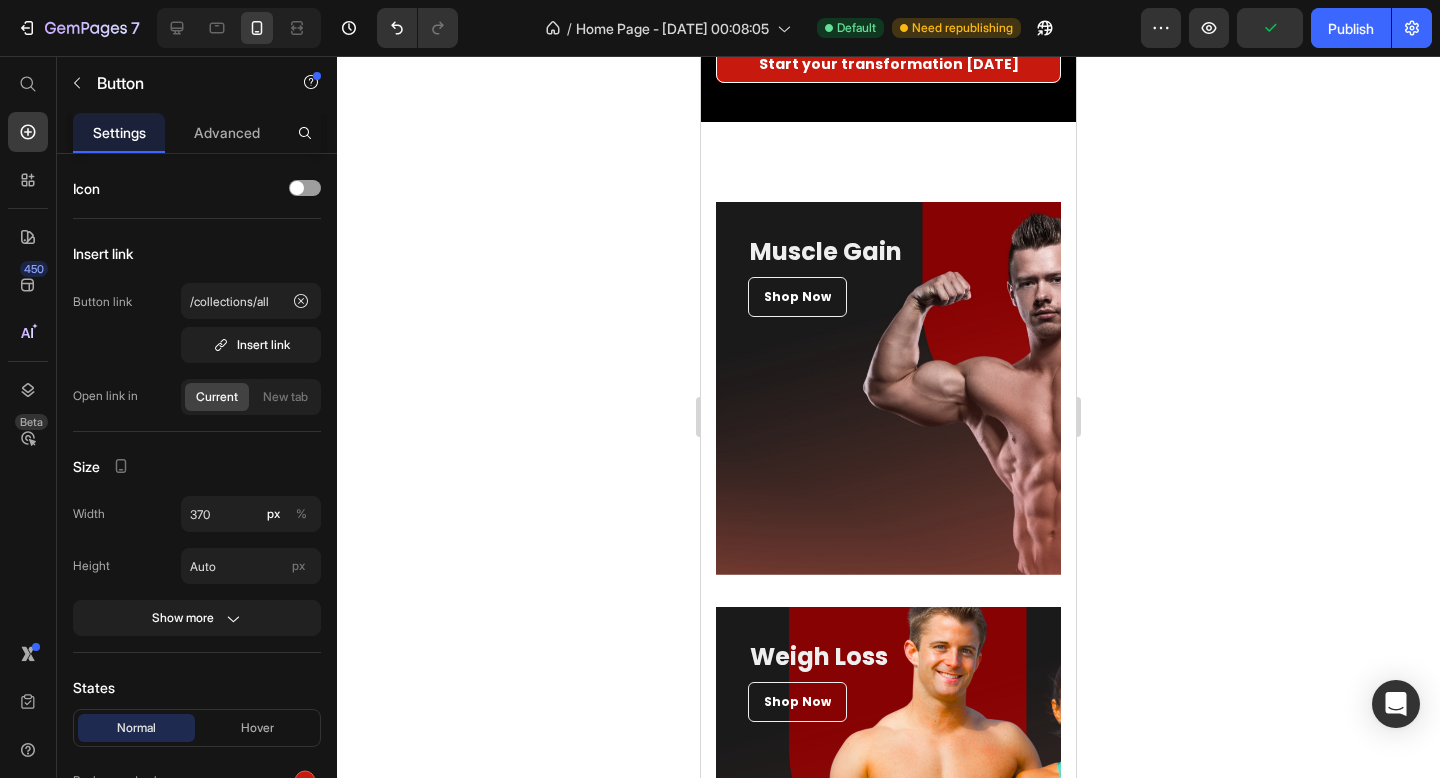 scroll, scrollTop: 2529, scrollLeft: 0, axis: vertical 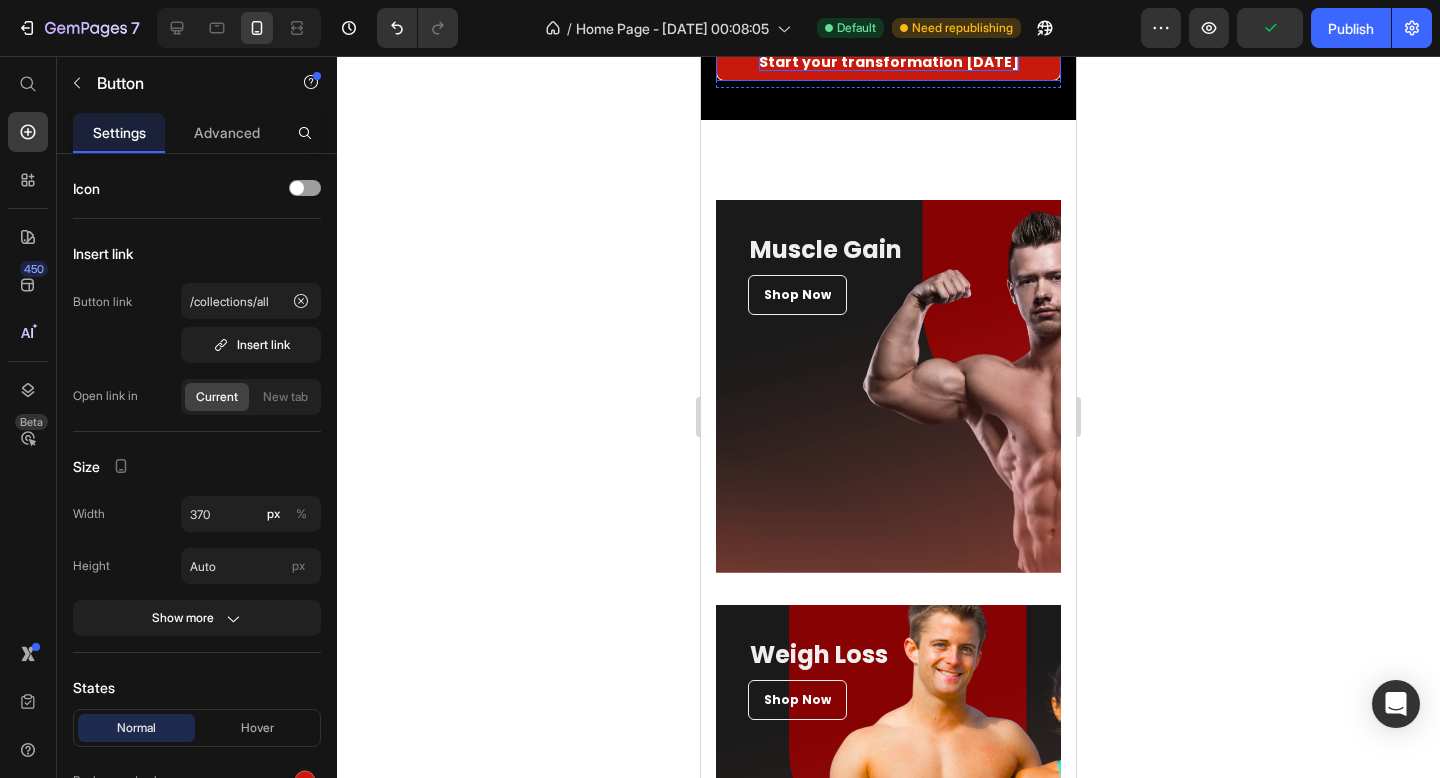 click on "Start your transformation [DATE]" at bounding box center [889, 62] 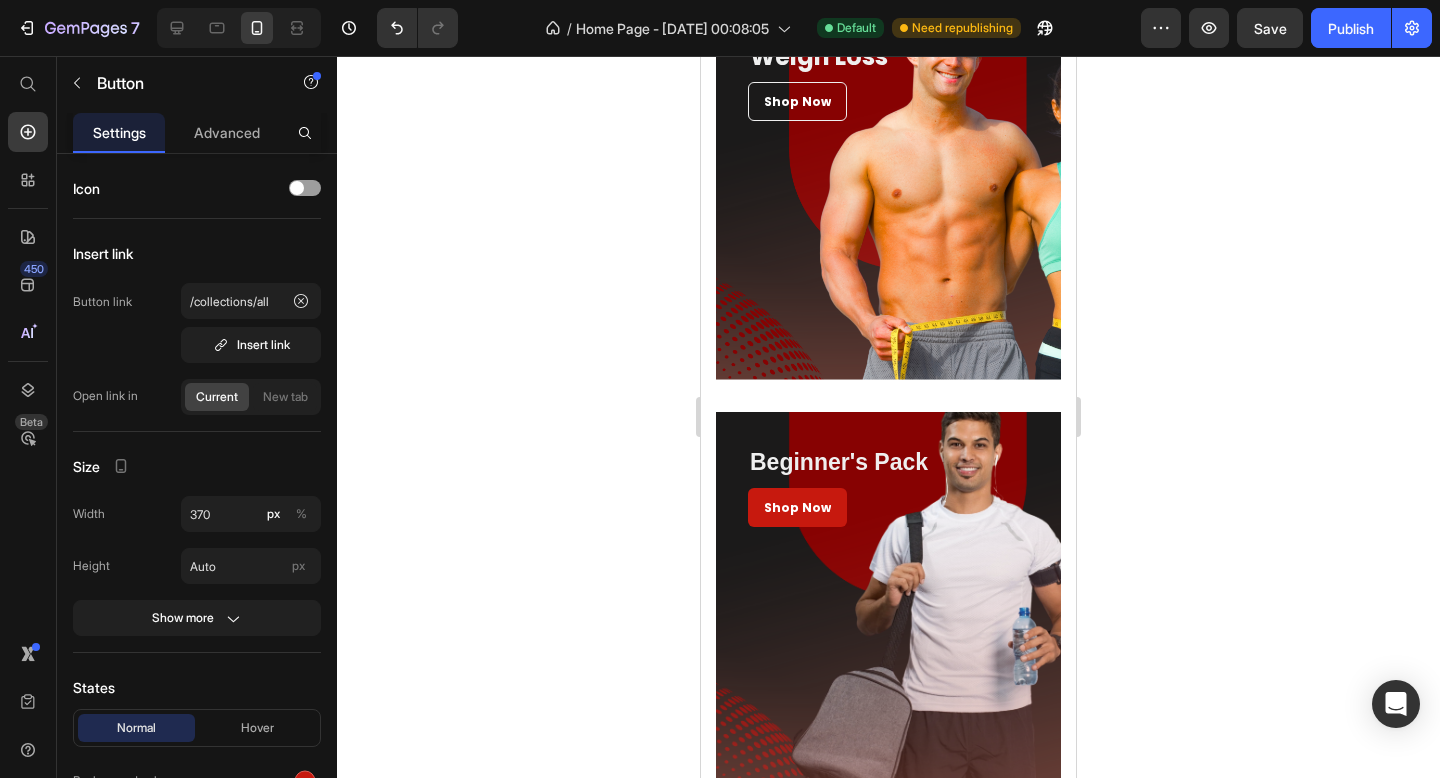 scroll, scrollTop: 3445, scrollLeft: 0, axis: vertical 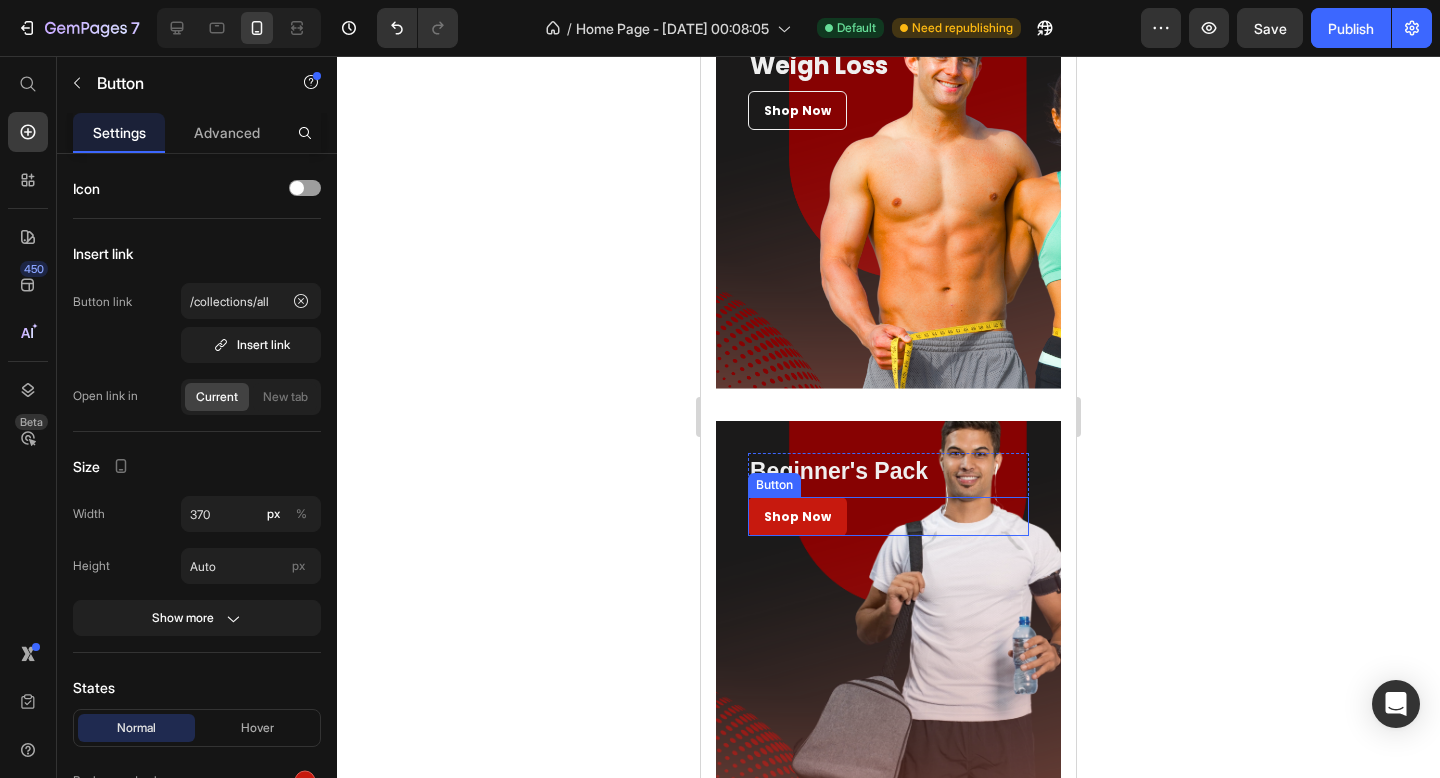 click on "Shop Now" at bounding box center (797, 517) 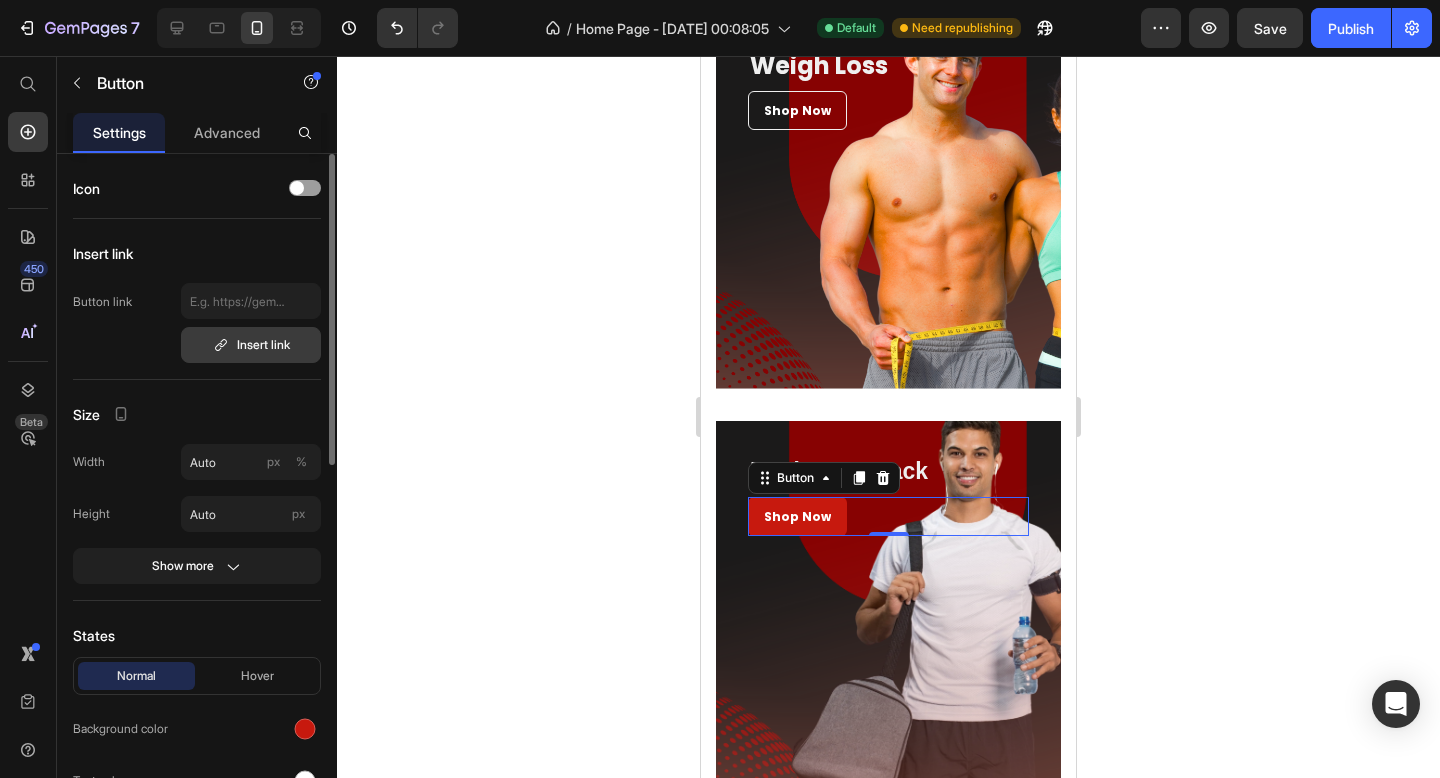 click on "Insert link" at bounding box center [251, 345] 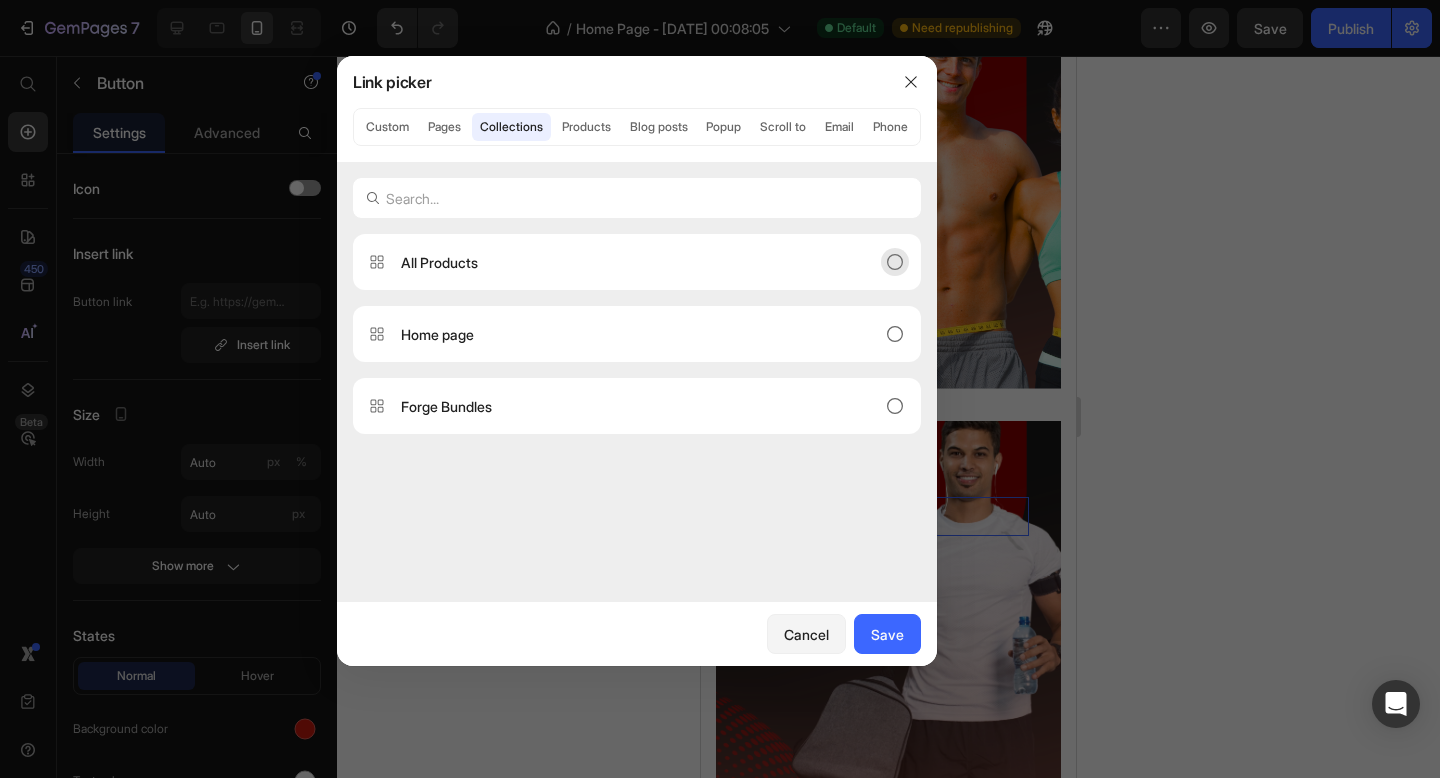 click on "All Products" at bounding box center [621, 262] 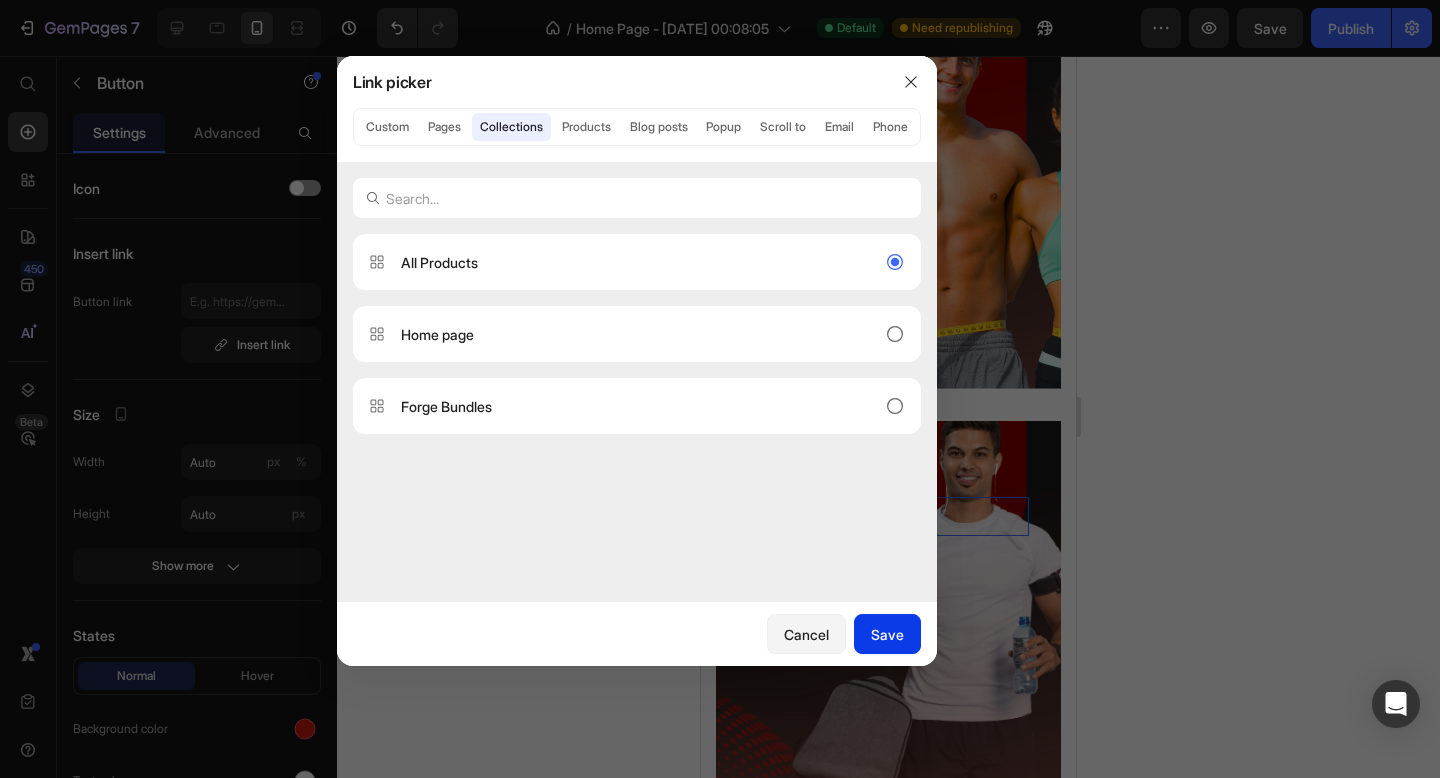 click on "Save" at bounding box center [887, 634] 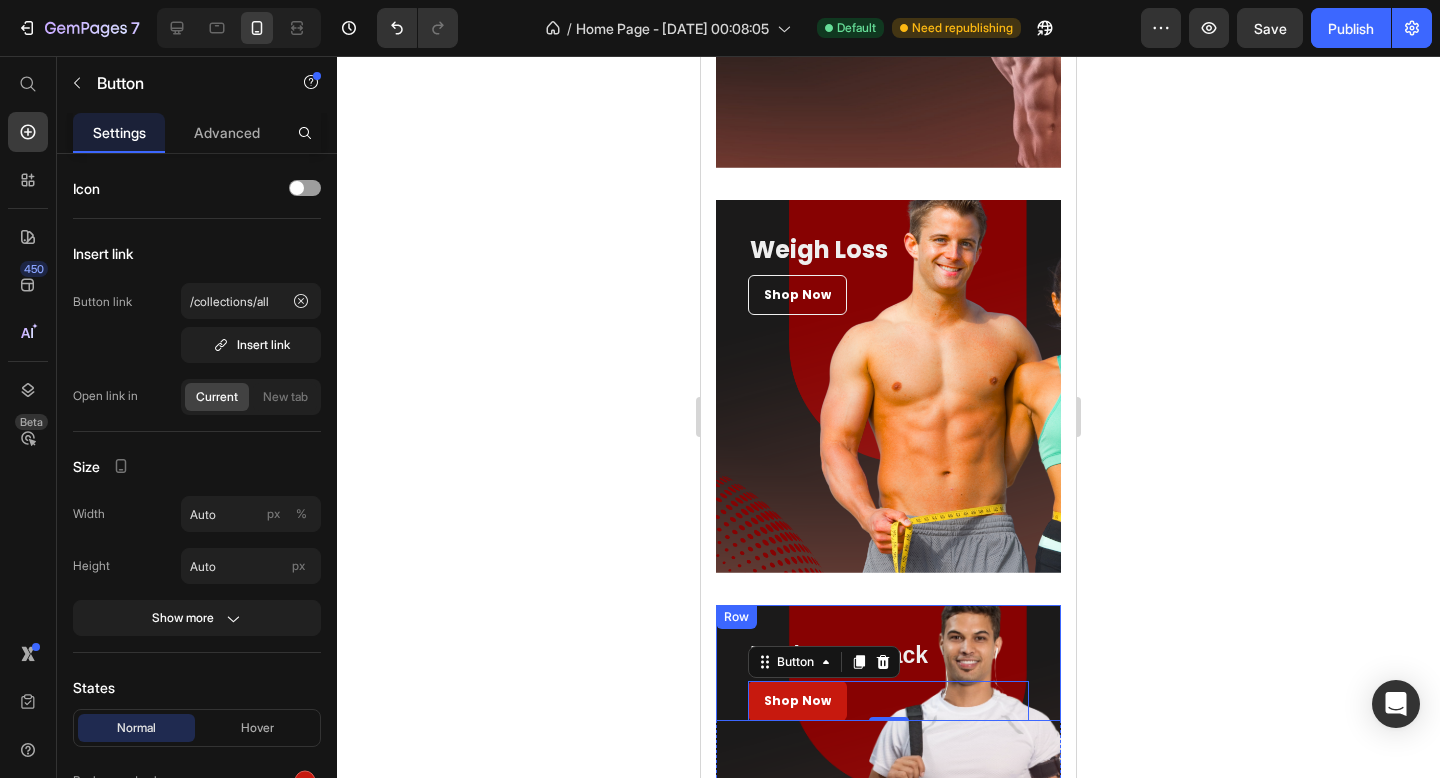 scroll, scrollTop: 3237, scrollLeft: 0, axis: vertical 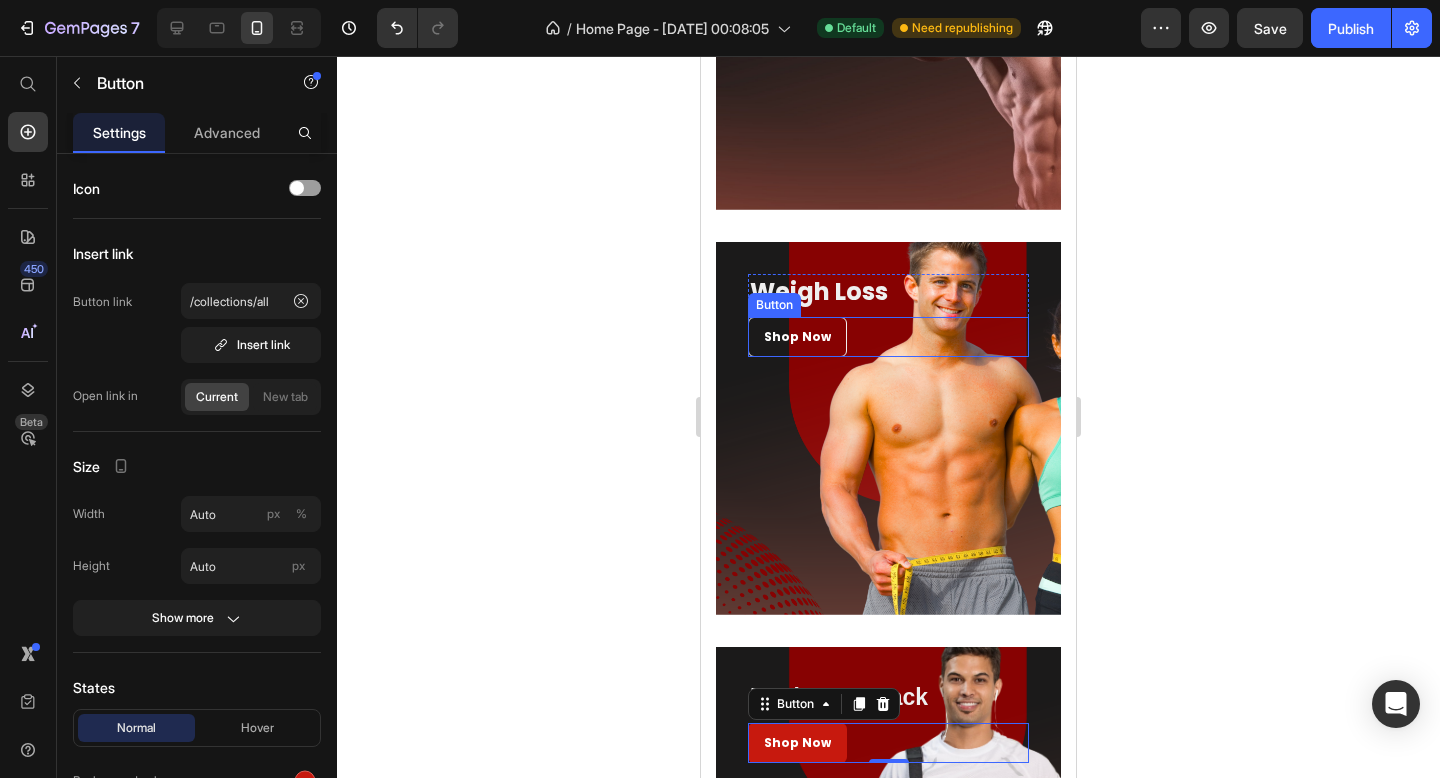 click on "Shop Now" at bounding box center (797, 337) 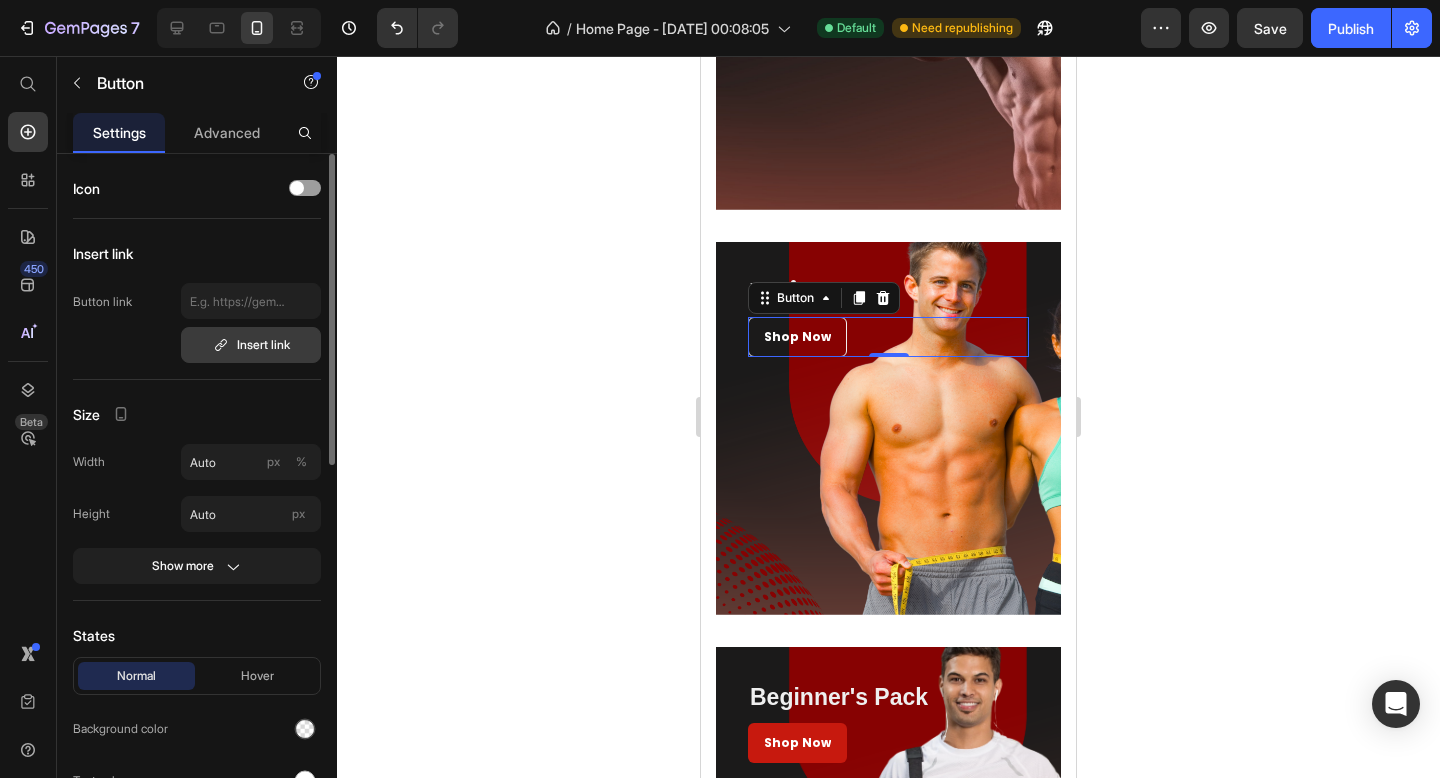 click on "Insert link" at bounding box center (251, 345) 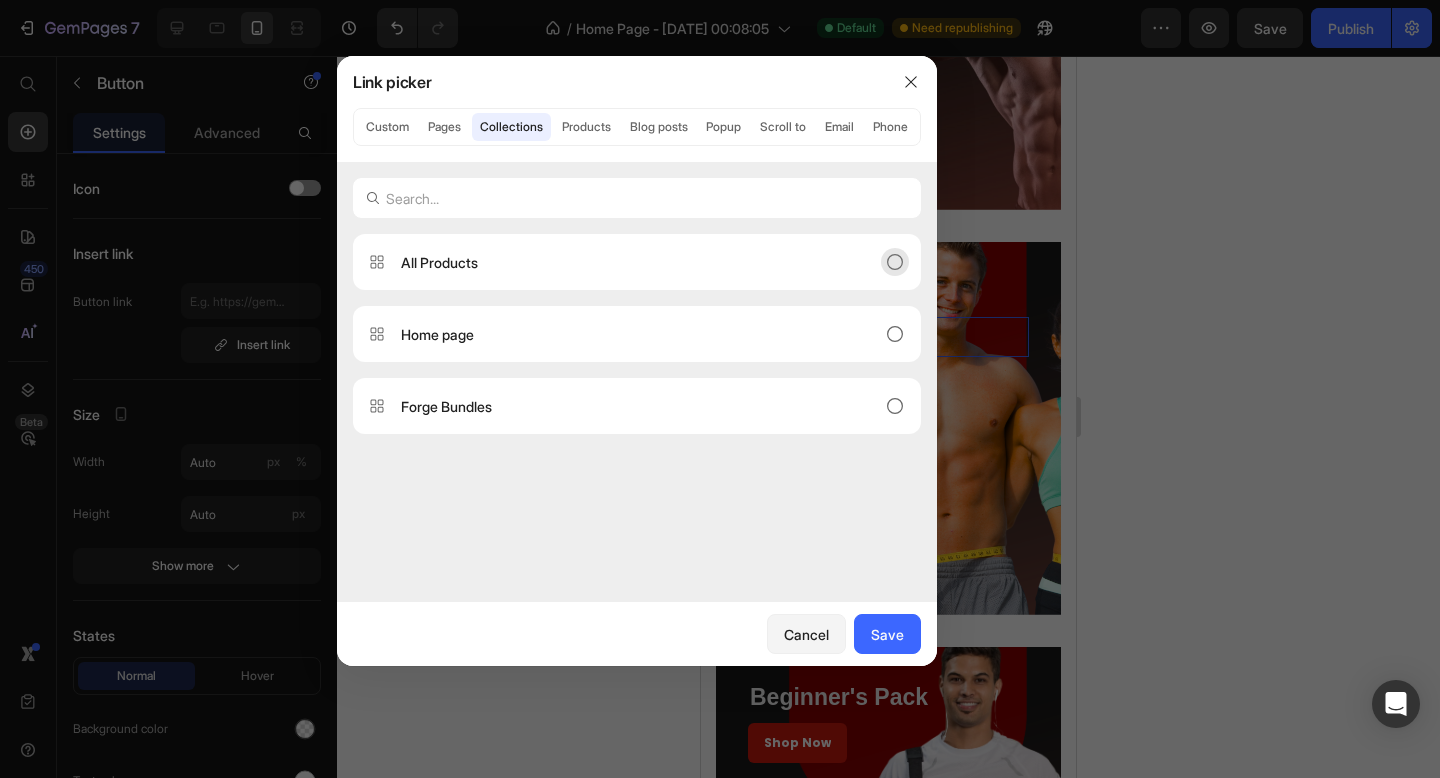 click on "All Products" at bounding box center [637, 262] 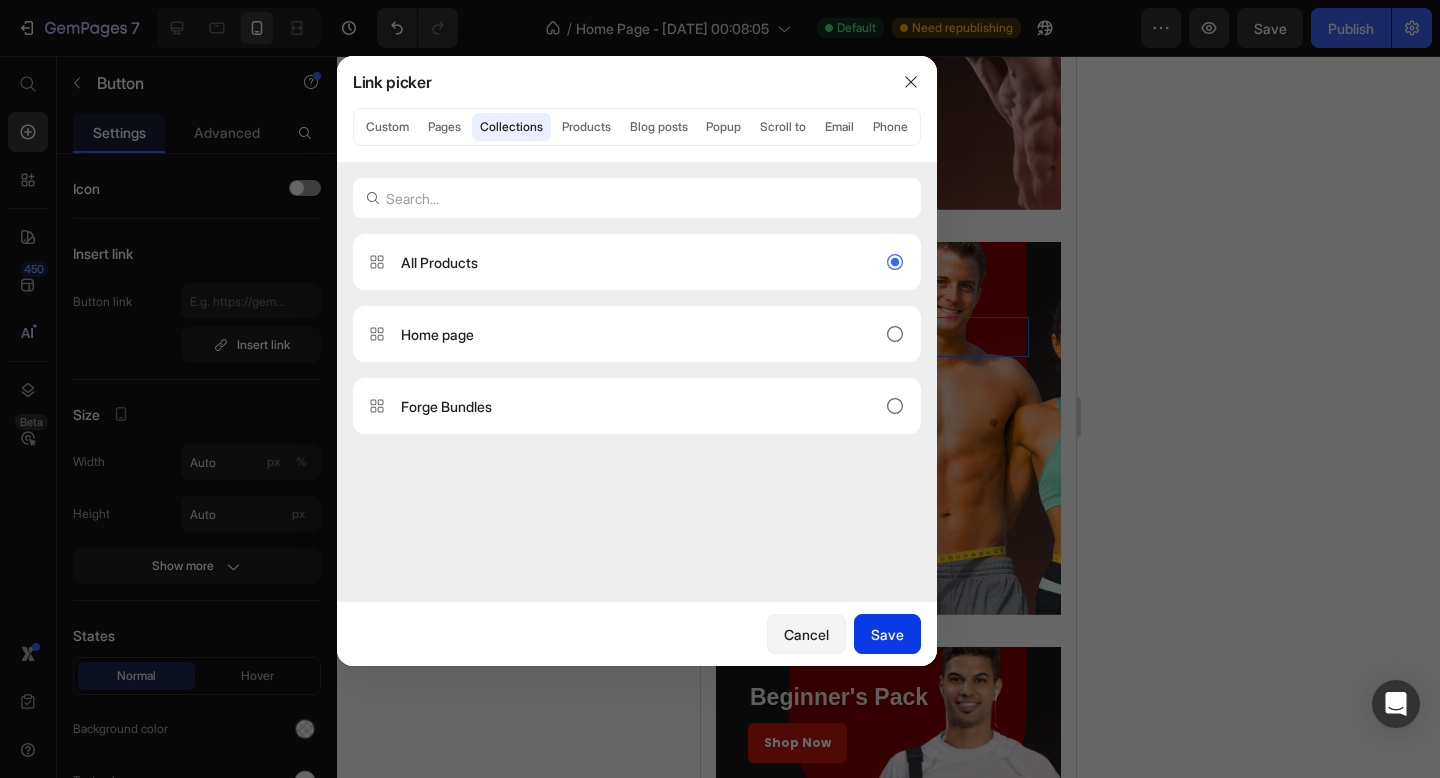 click on "Save" at bounding box center [887, 634] 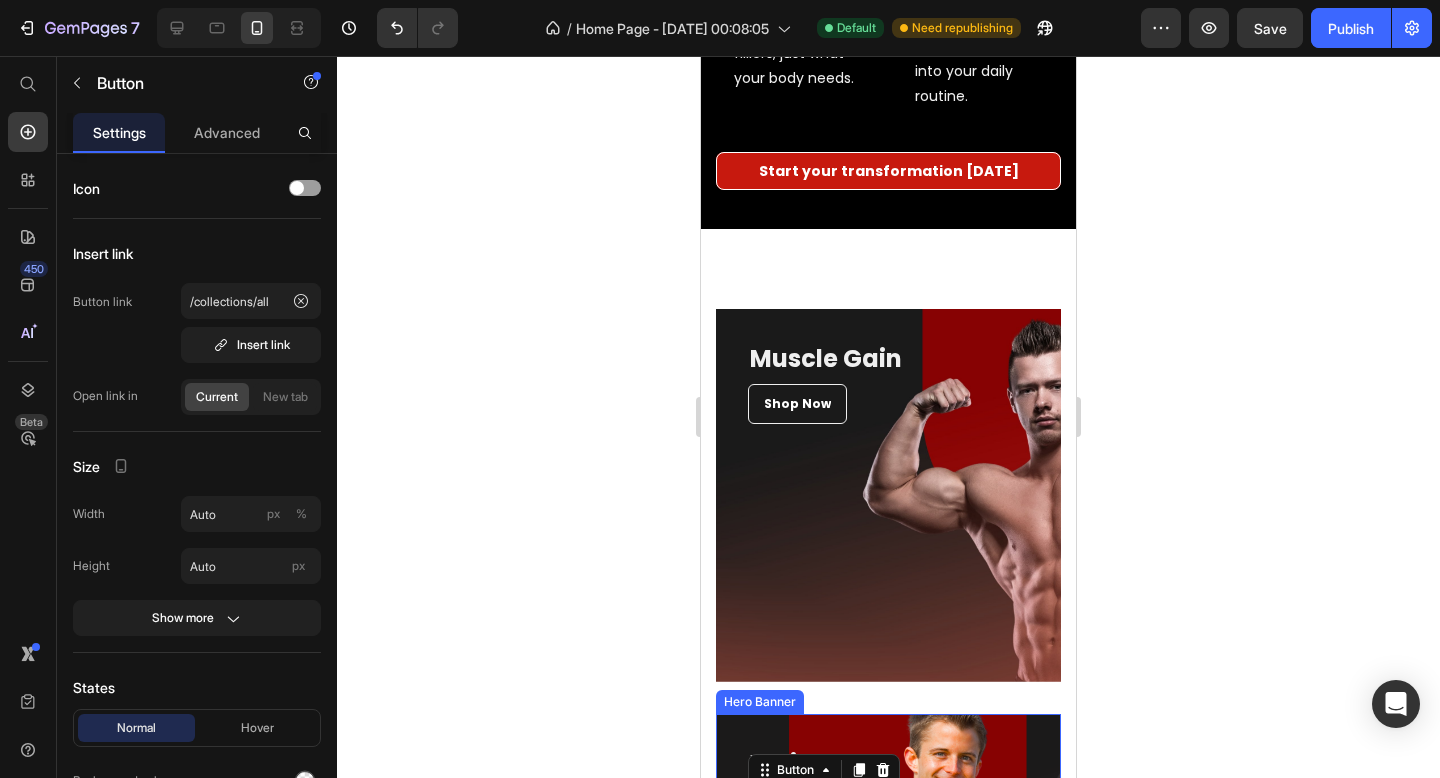 scroll, scrollTop: 2678, scrollLeft: 0, axis: vertical 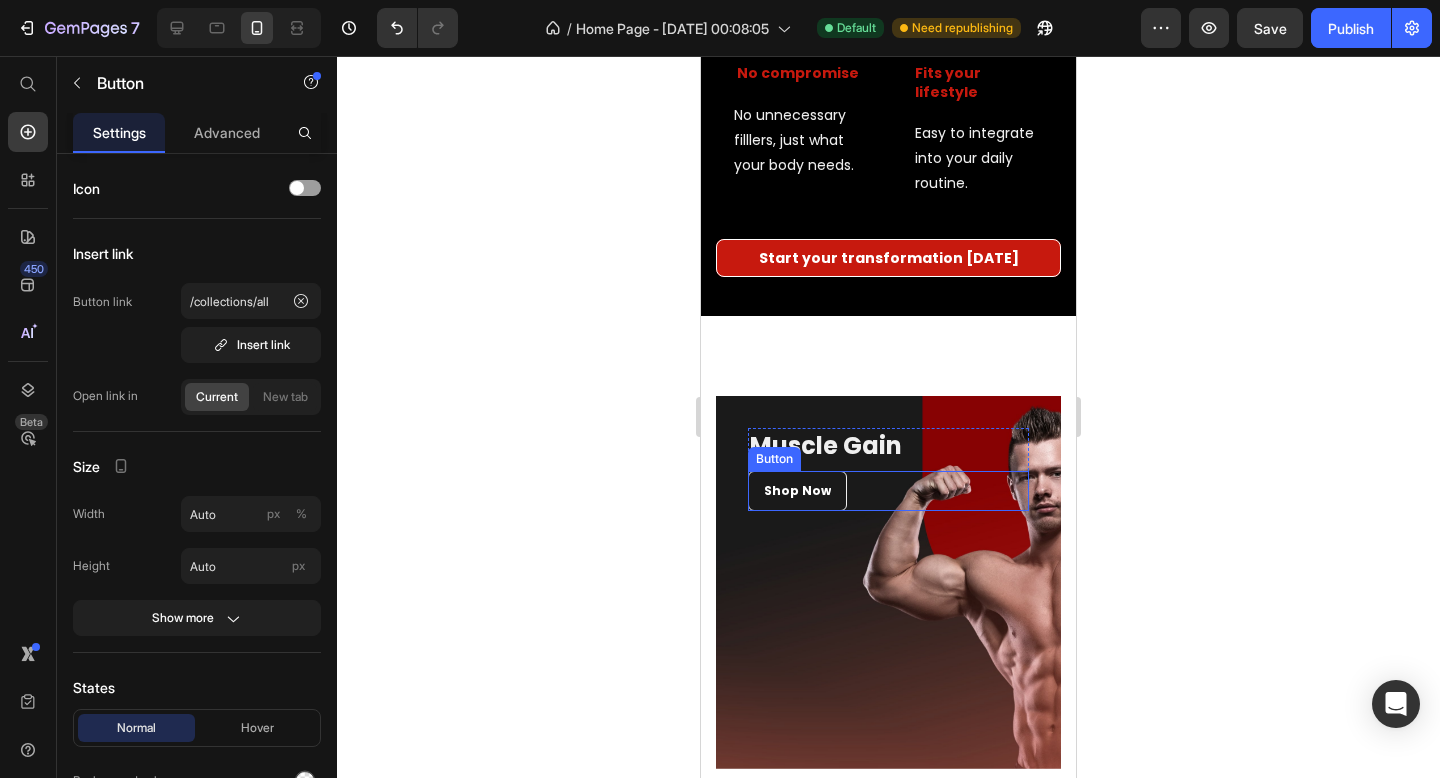 click on "Shop Now" at bounding box center [797, 491] 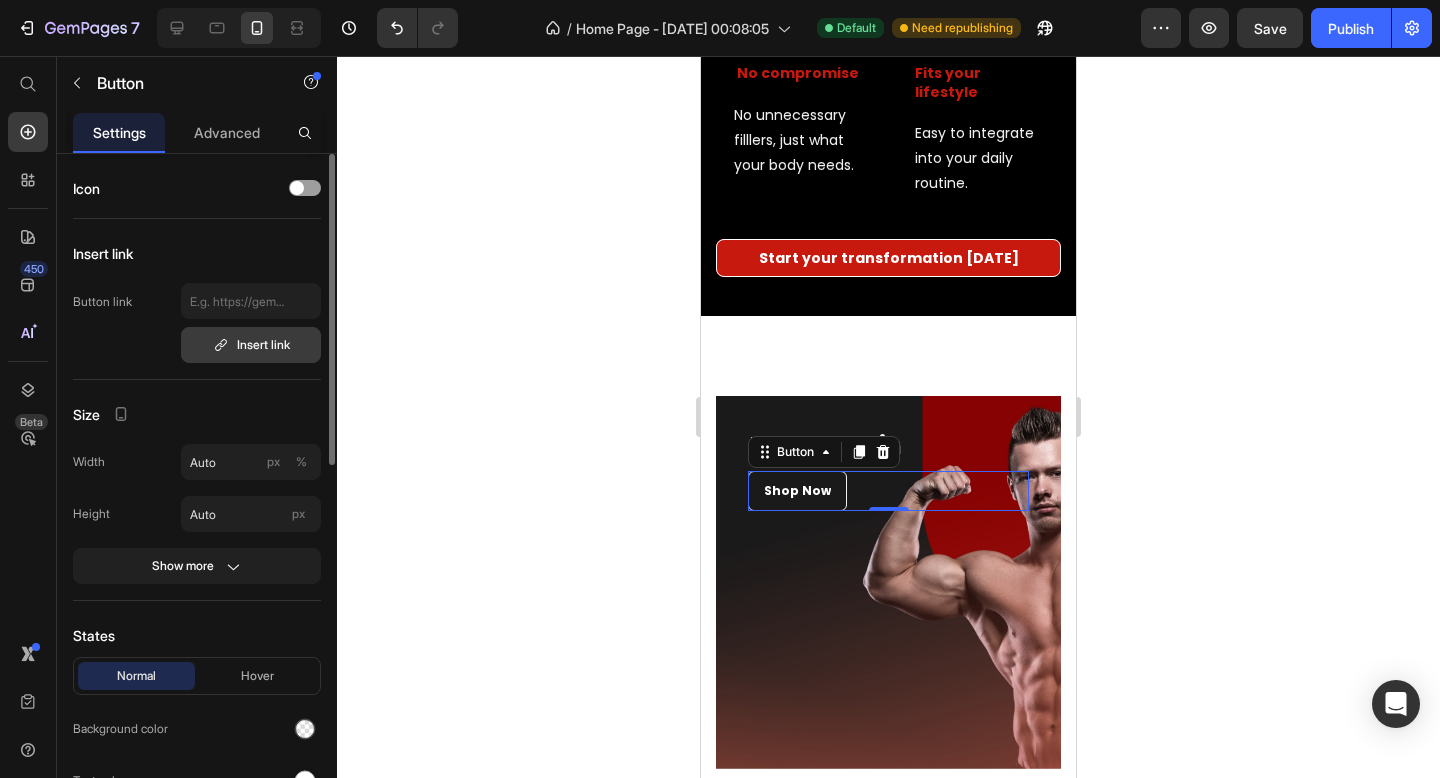 click on "Insert link" at bounding box center [251, 345] 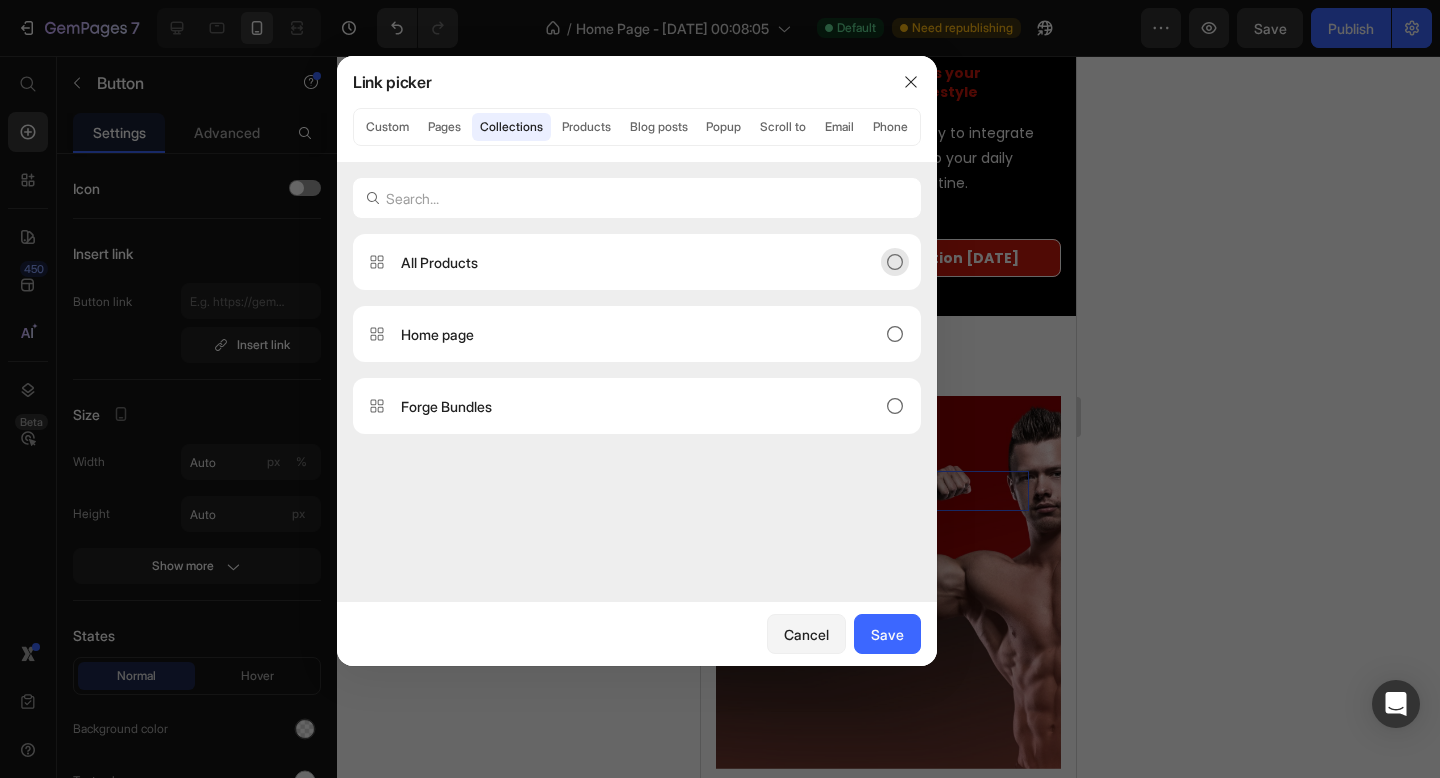 click on "All Products" at bounding box center (621, 262) 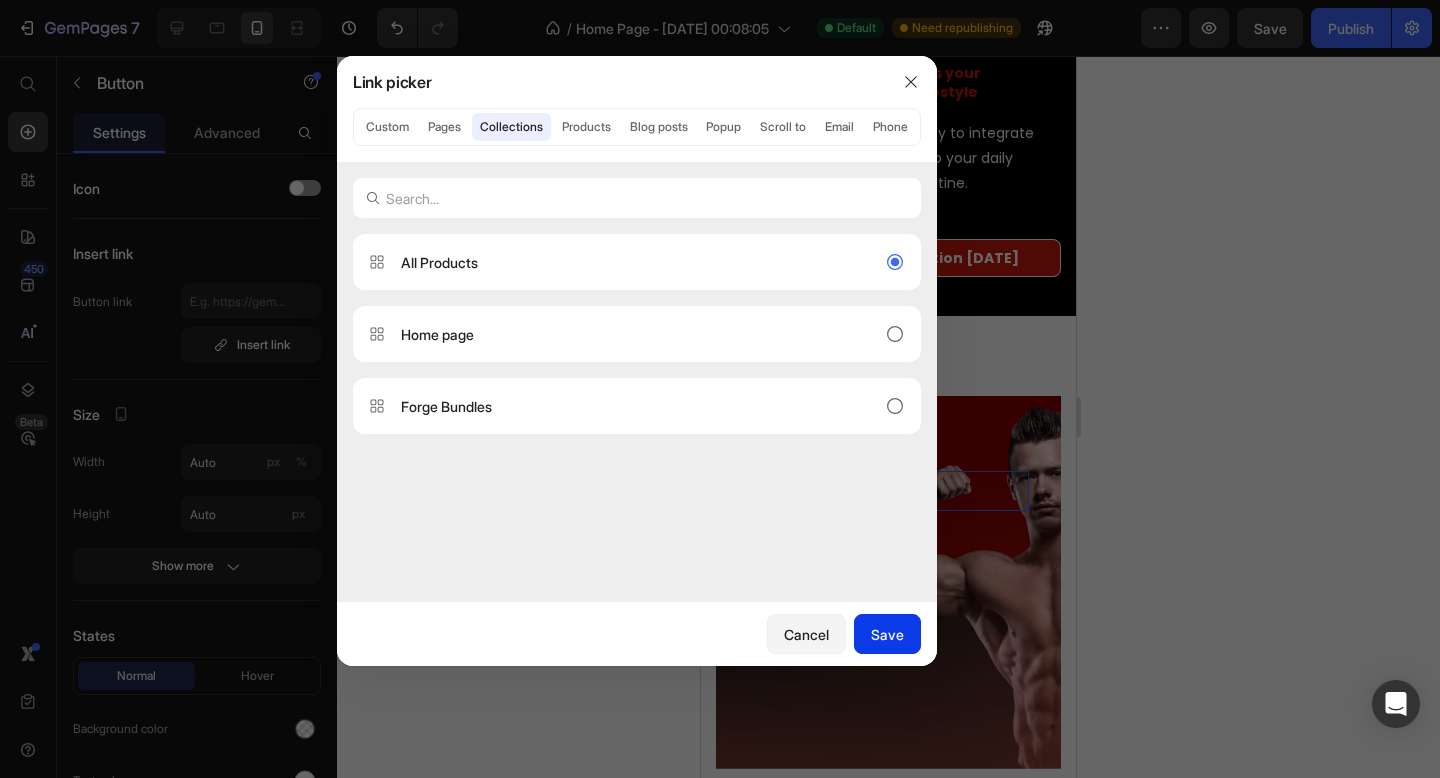 click on "Save" at bounding box center [887, 634] 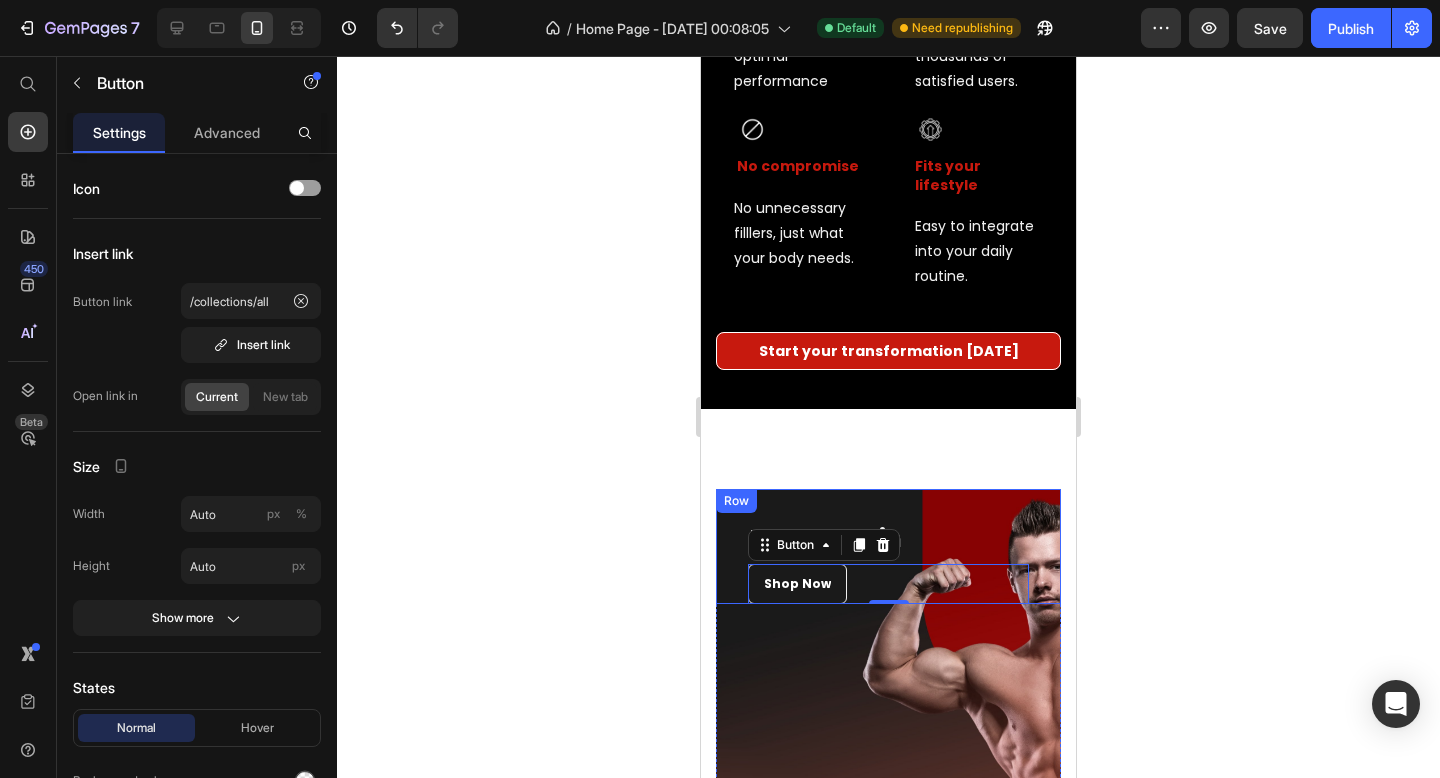 scroll, scrollTop: 2534, scrollLeft: 0, axis: vertical 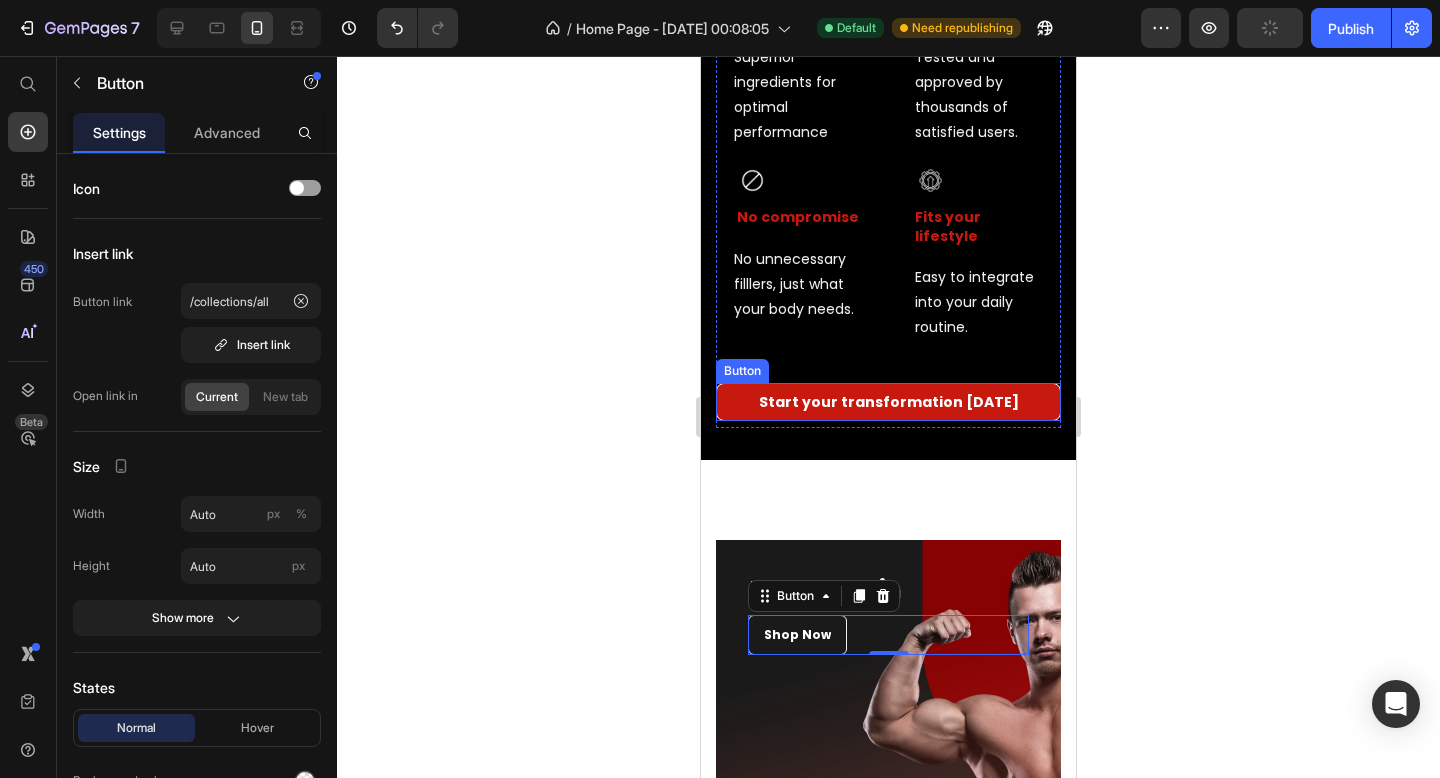 click on "Start your transformation [DATE]" at bounding box center (888, 402) 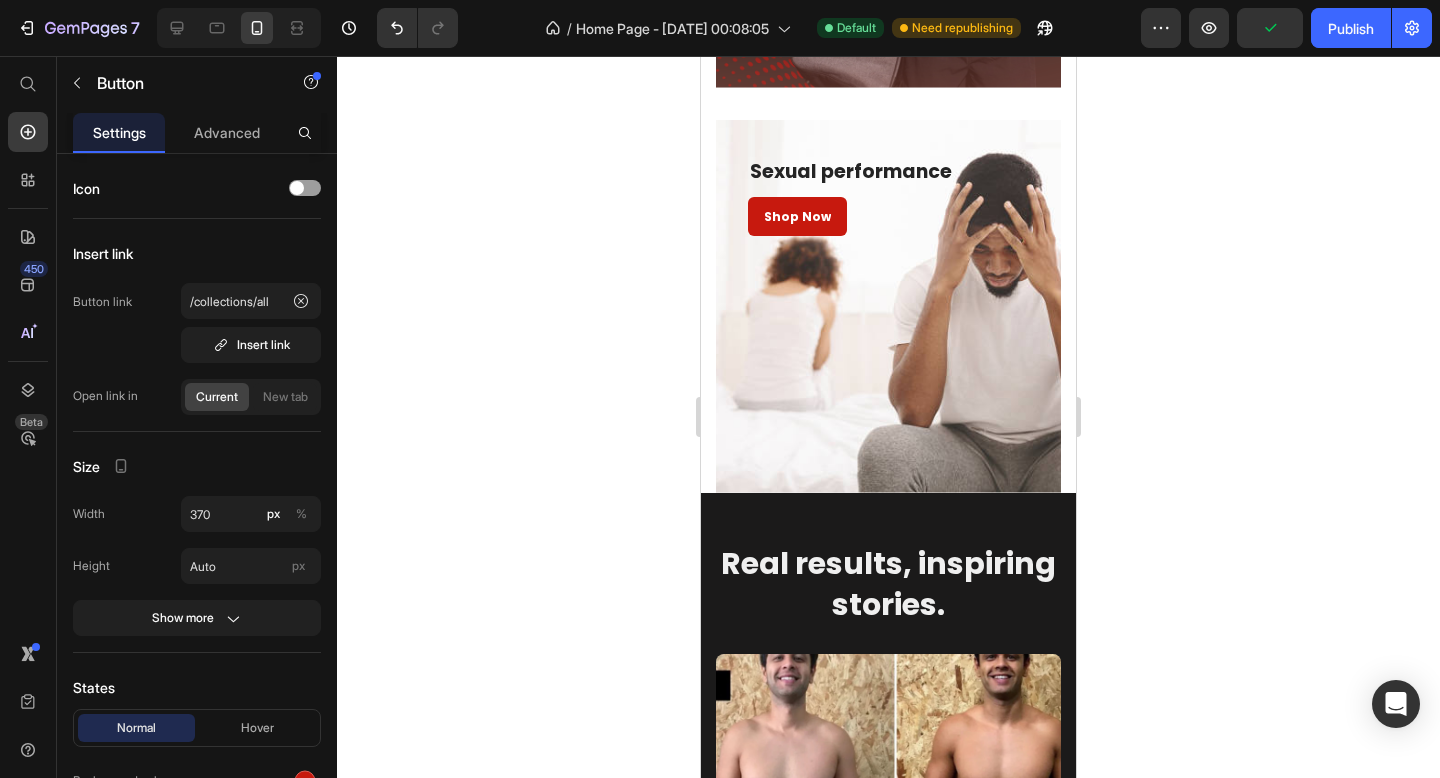 scroll, scrollTop: 4175, scrollLeft: 0, axis: vertical 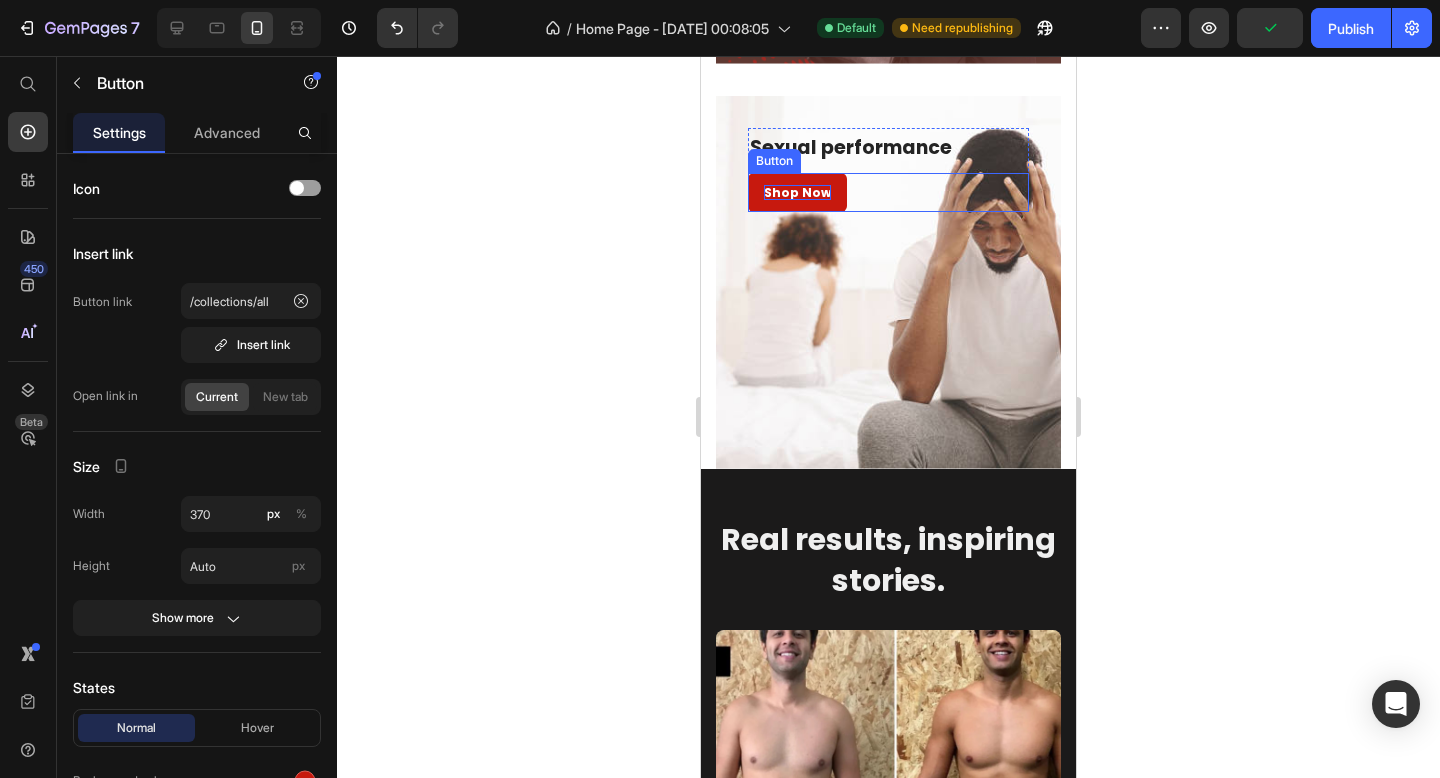 click on "Shop Now" at bounding box center (797, 193) 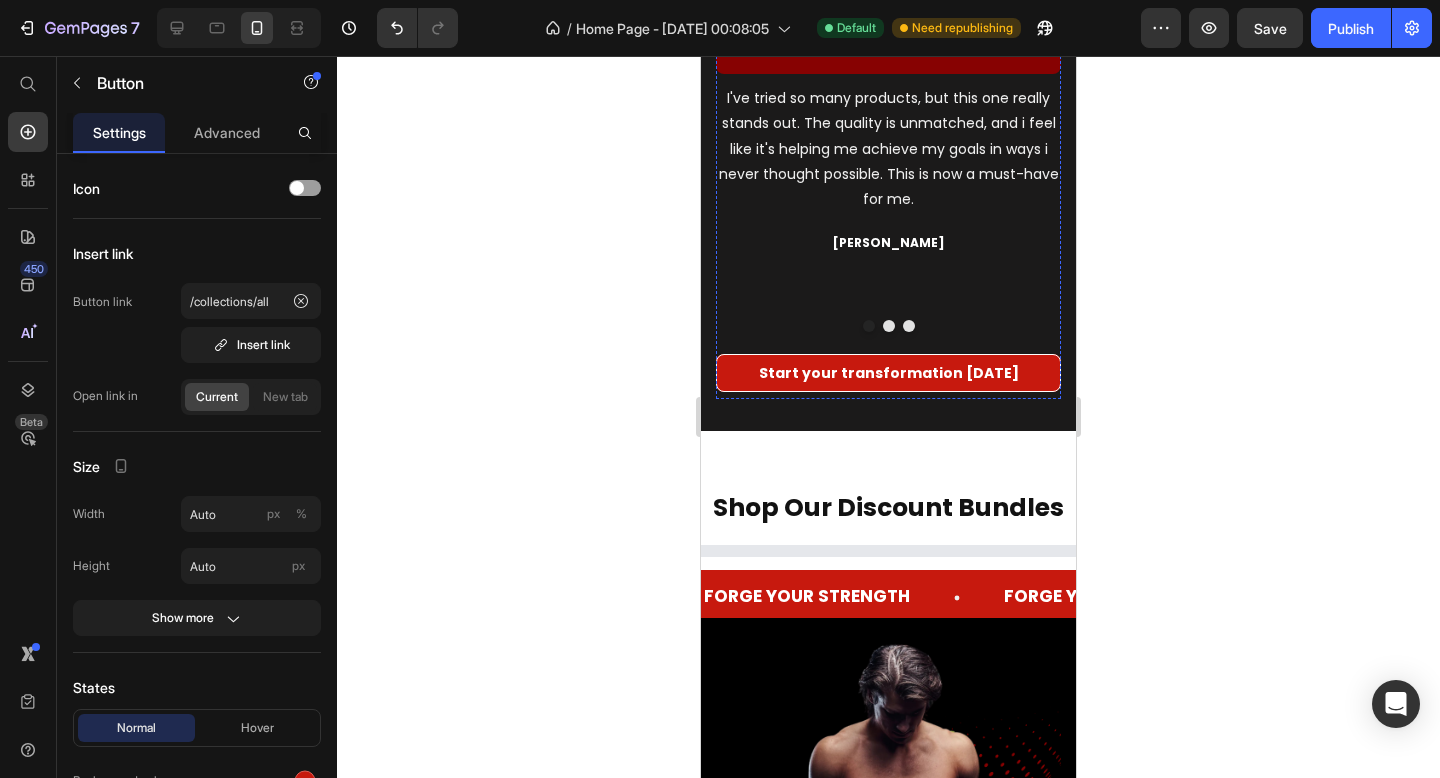 scroll, scrollTop: 5152, scrollLeft: 0, axis: vertical 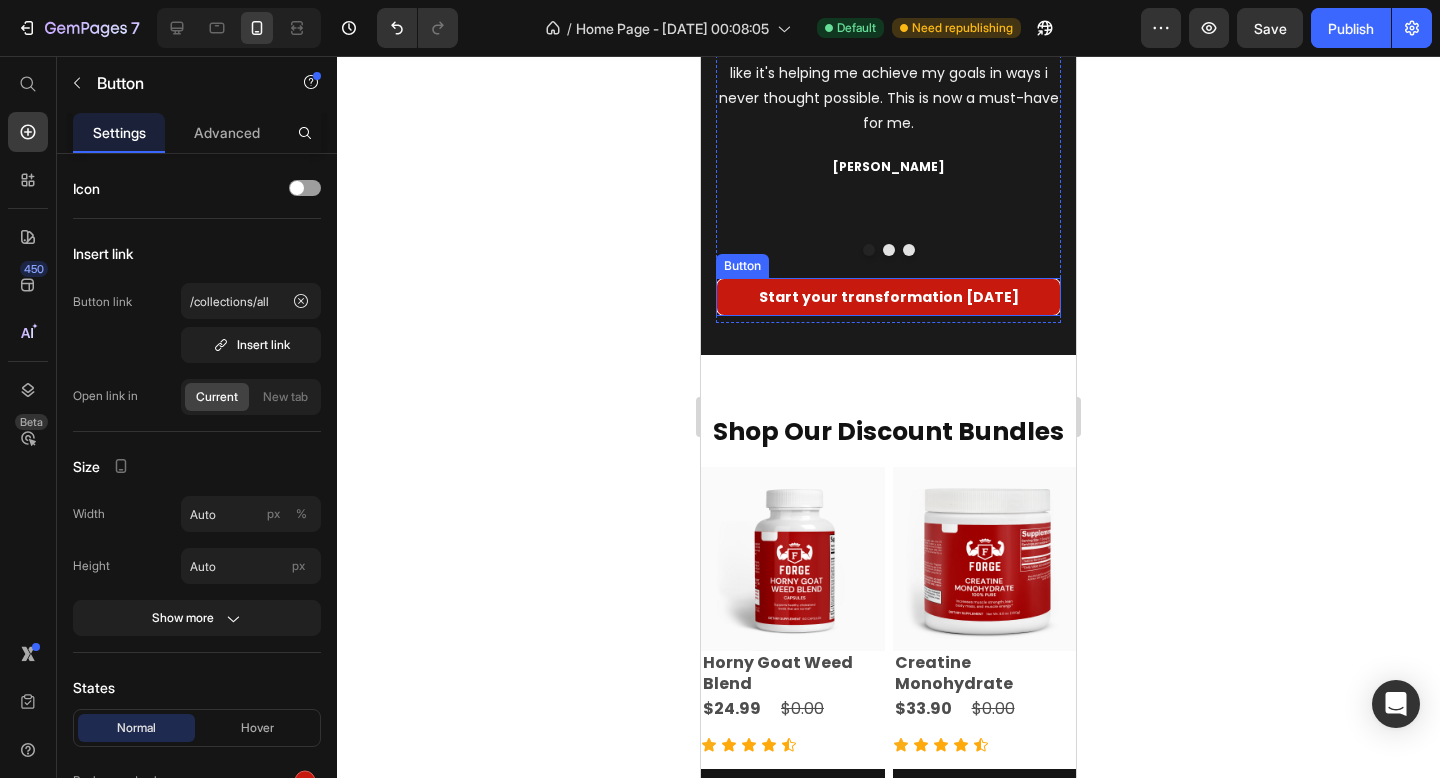 click on "Start your transformation [DATE]" at bounding box center [888, 297] 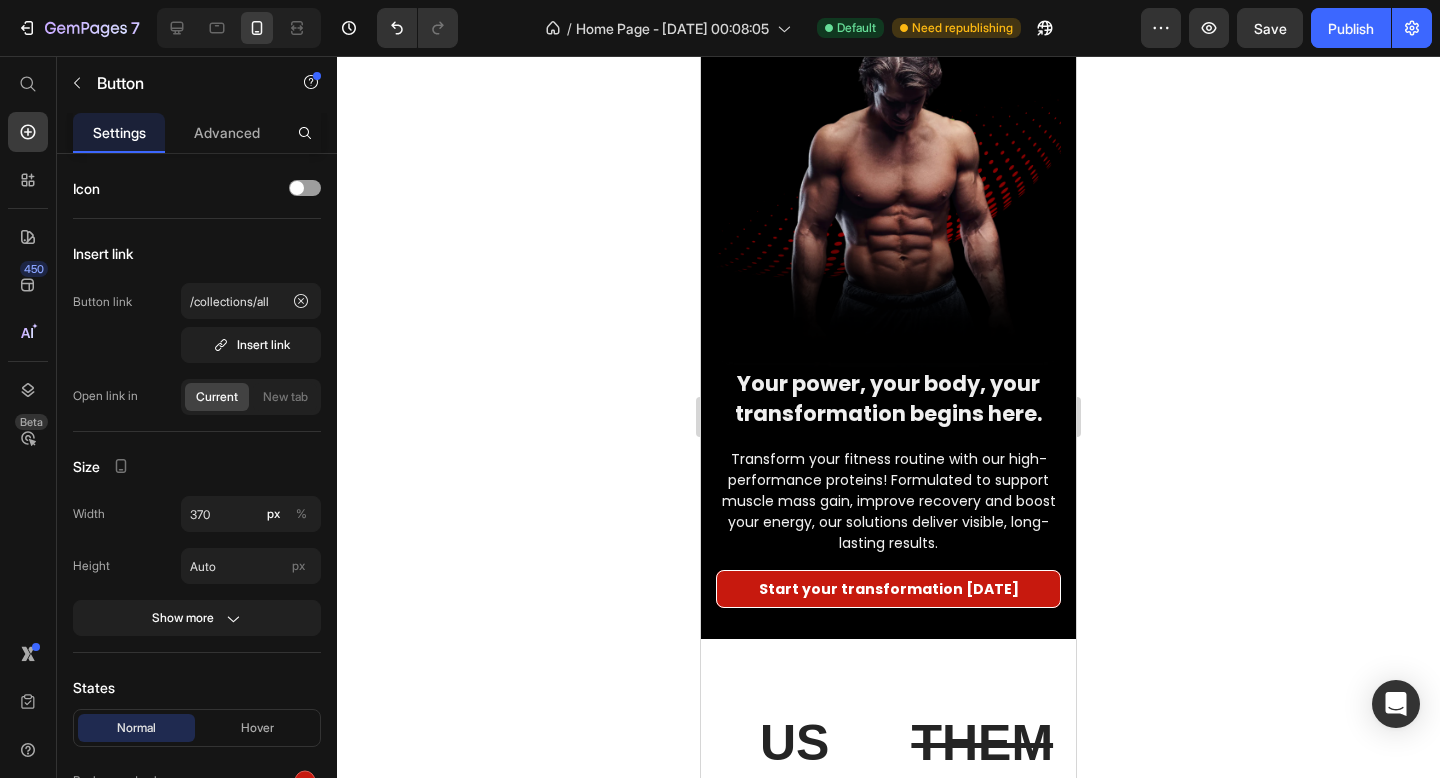 scroll, scrollTop: 6398, scrollLeft: 0, axis: vertical 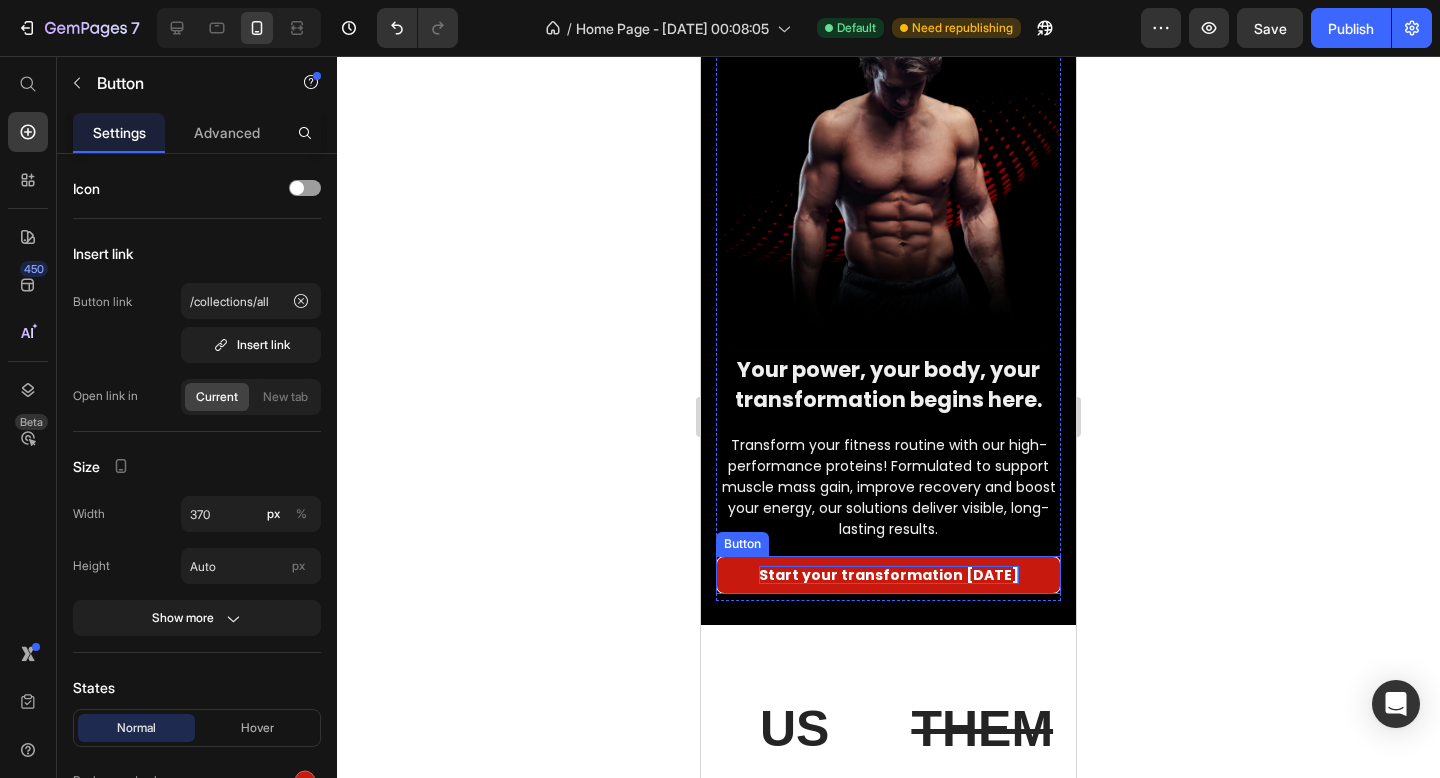 click on "Start your transformation [DATE]" at bounding box center (889, 575) 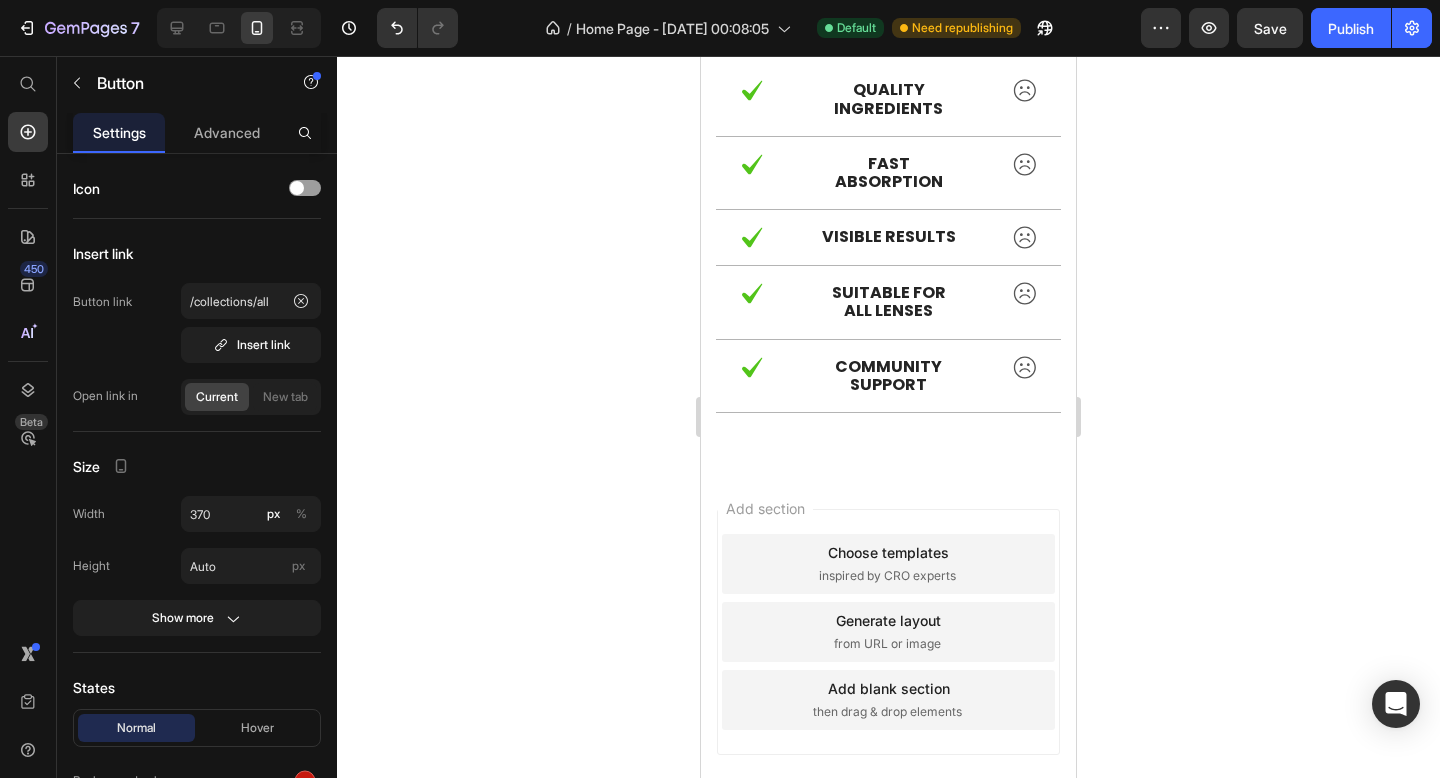scroll, scrollTop: 7246, scrollLeft: 0, axis: vertical 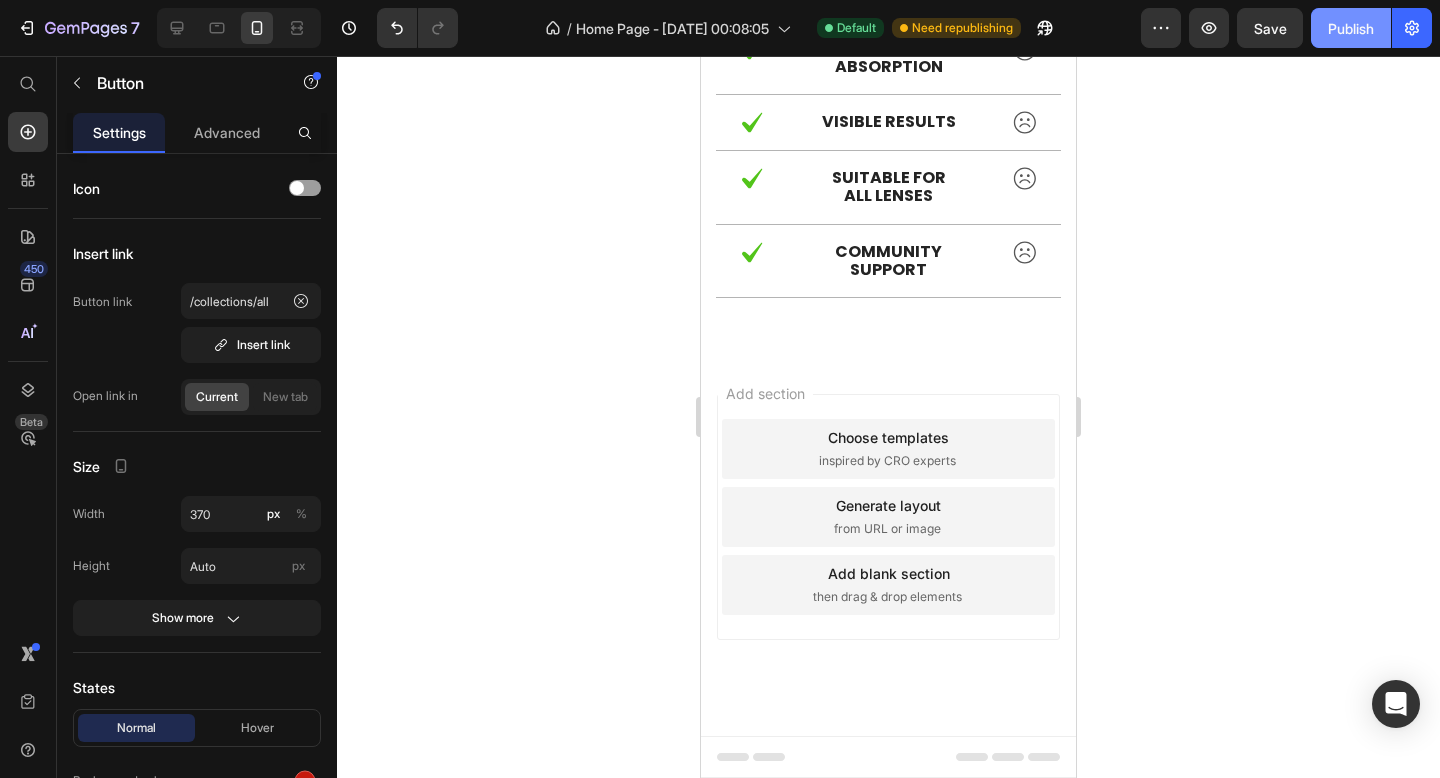 click on "Publish" 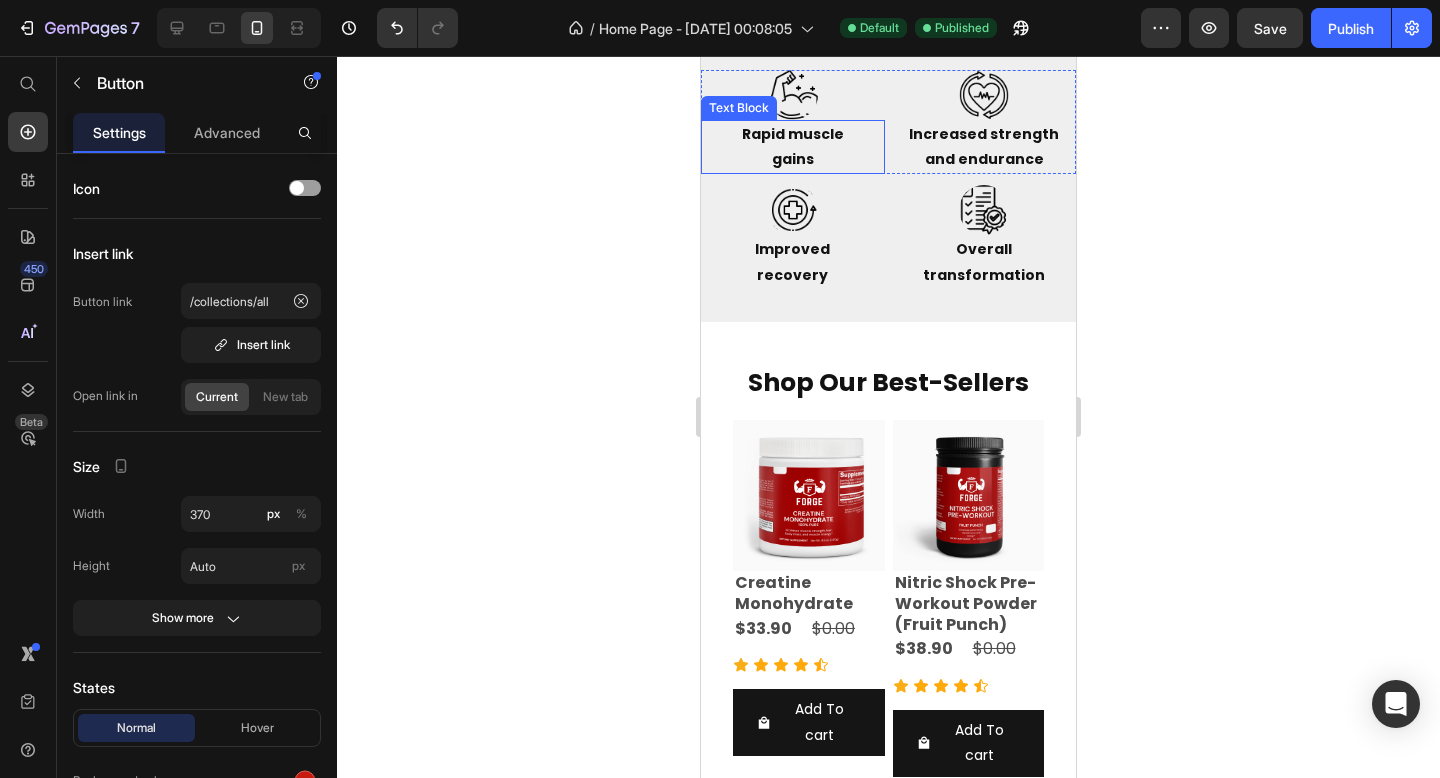 scroll, scrollTop: 0, scrollLeft: 0, axis: both 